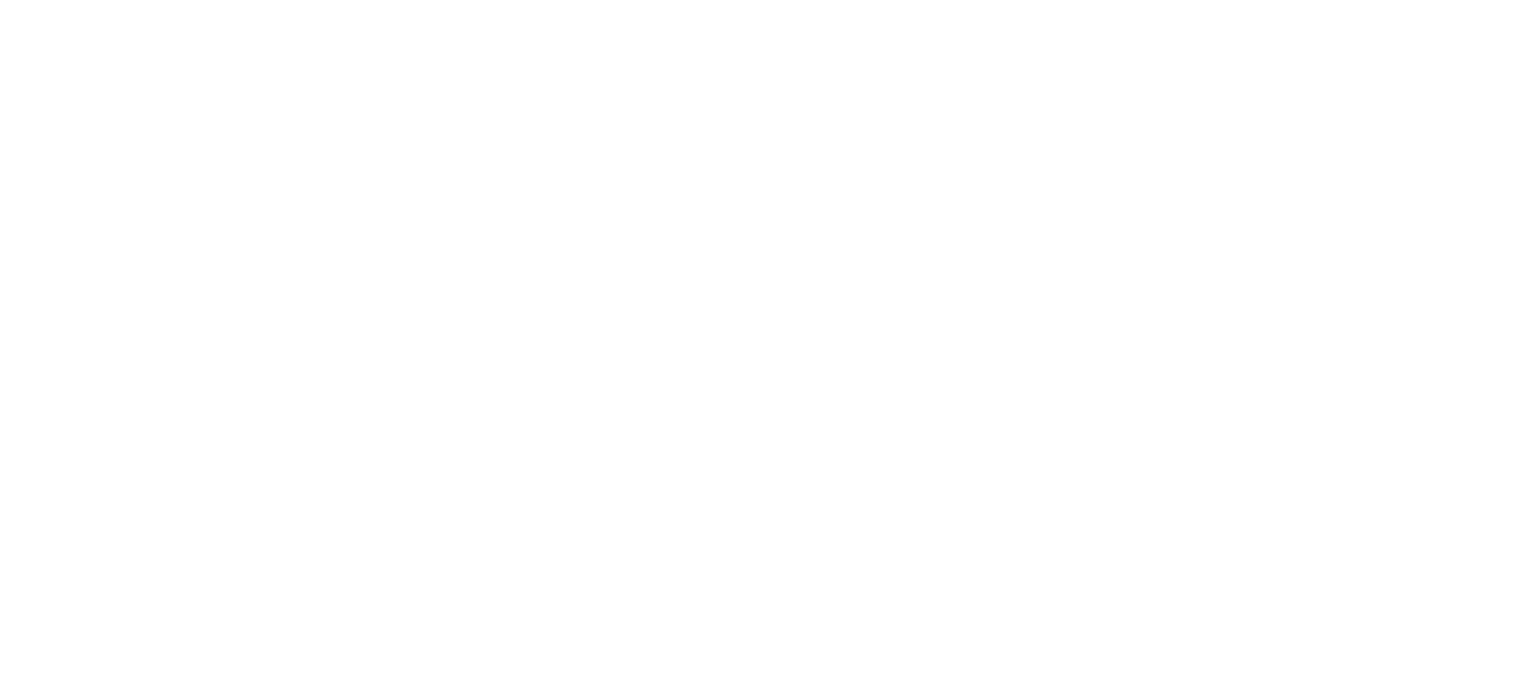 scroll, scrollTop: 0, scrollLeft: 0, axis: both 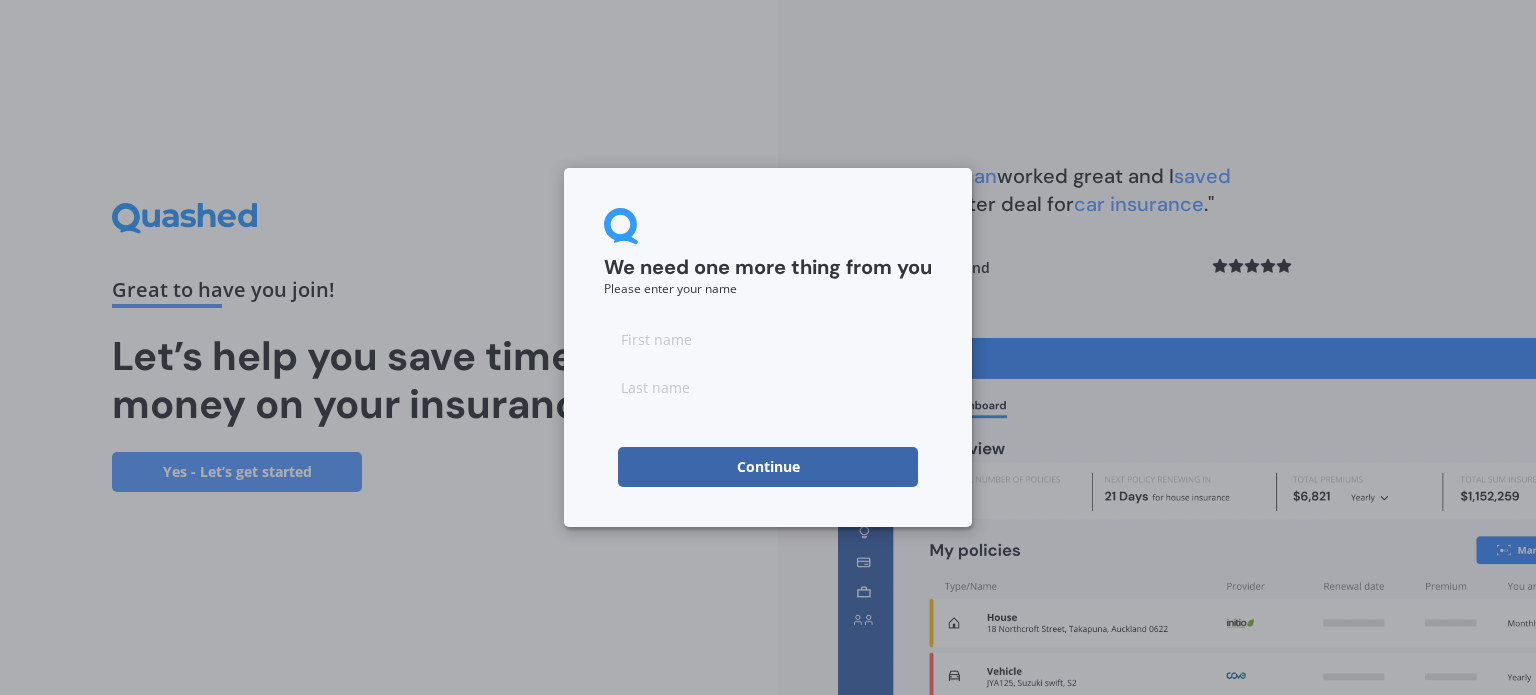 click at bounding box center (768, 339) 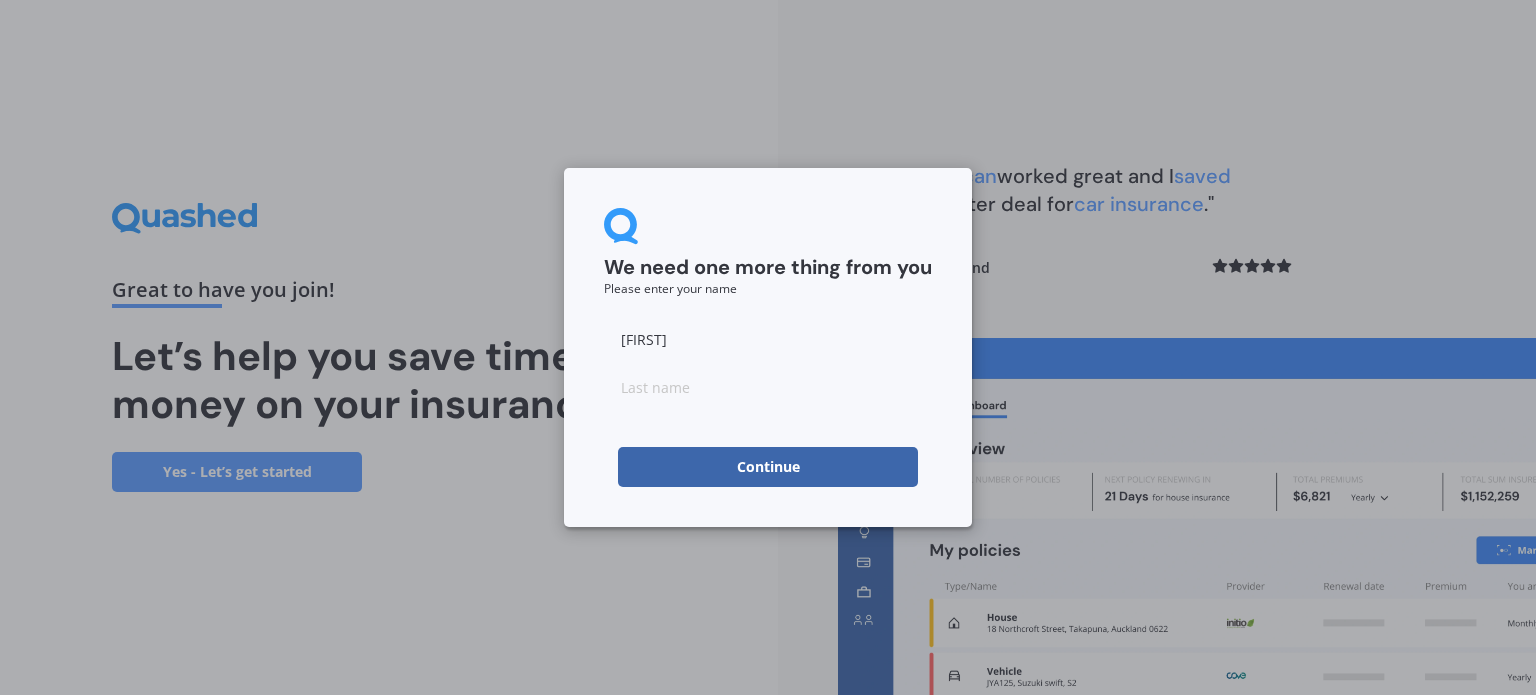 type on "[FIRST]" 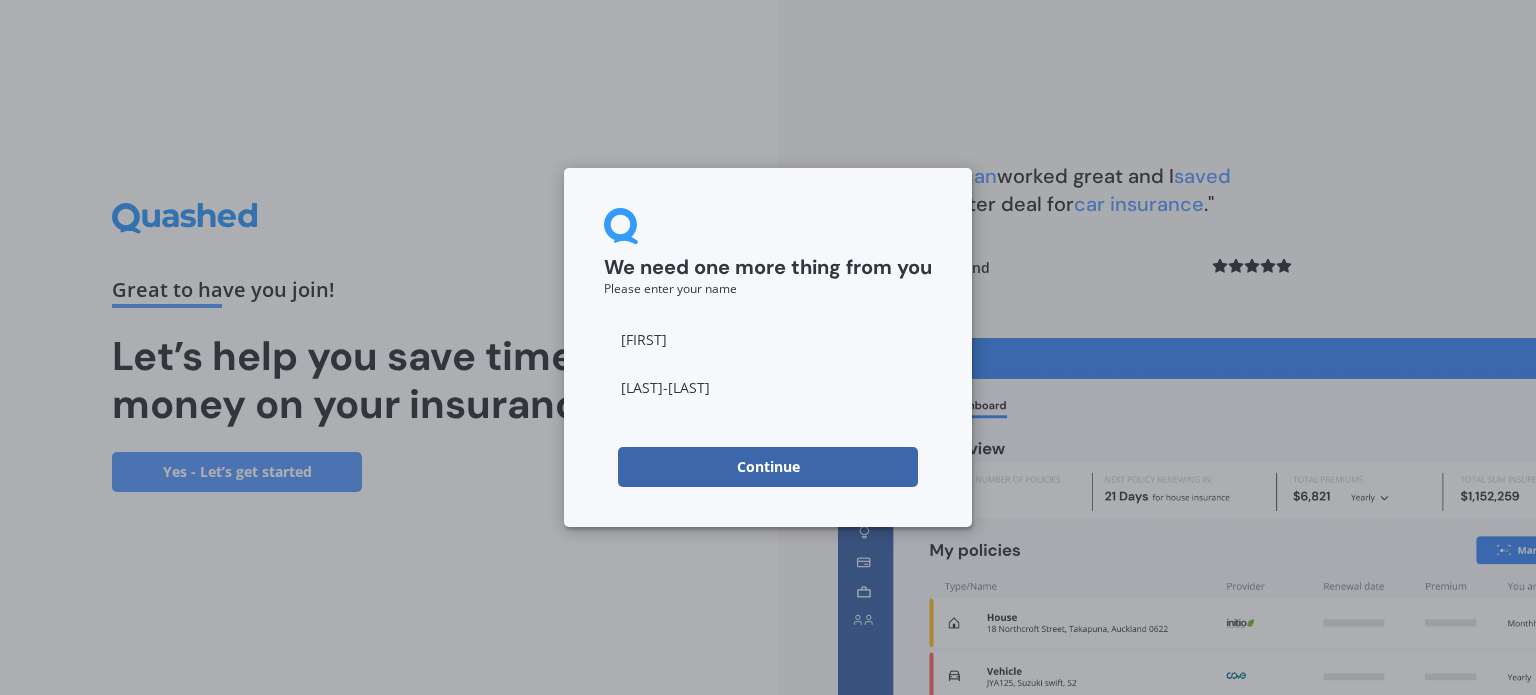 type on "[LAST]-[LAST]" 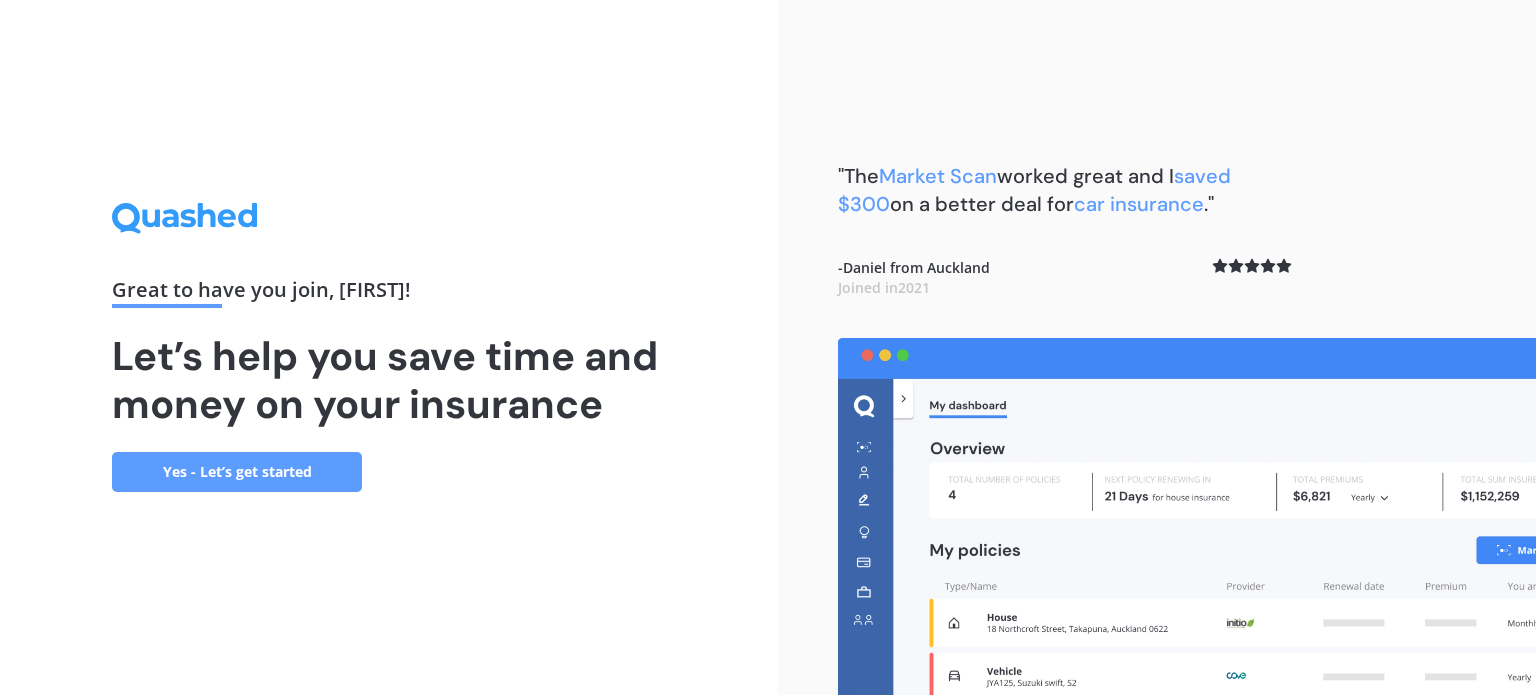 click on "Yes - Let’s get started" at bounding box center [237, 472] 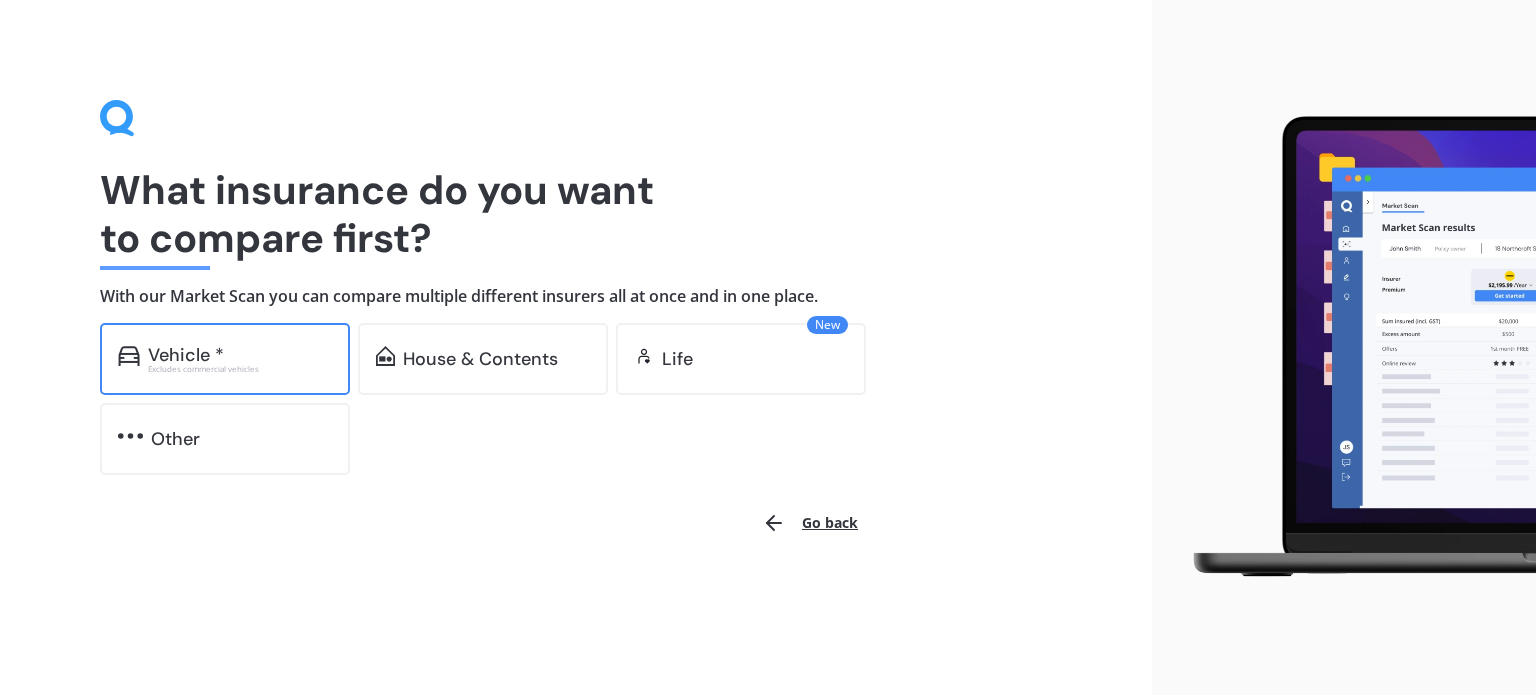click on "Vehicle * Excludes commercial vehicles" at bounding box center (225, 359) 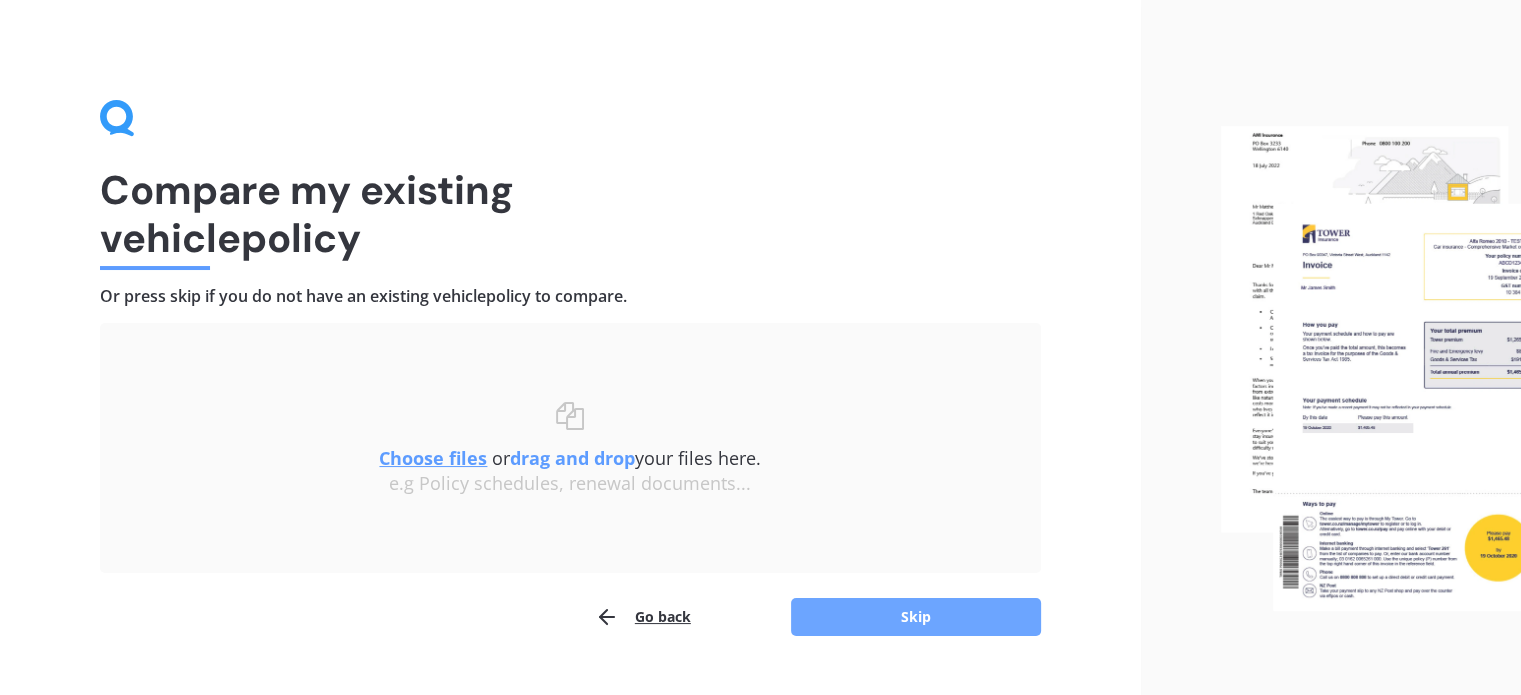 click on "Skip" at bounding box center (916, 617) 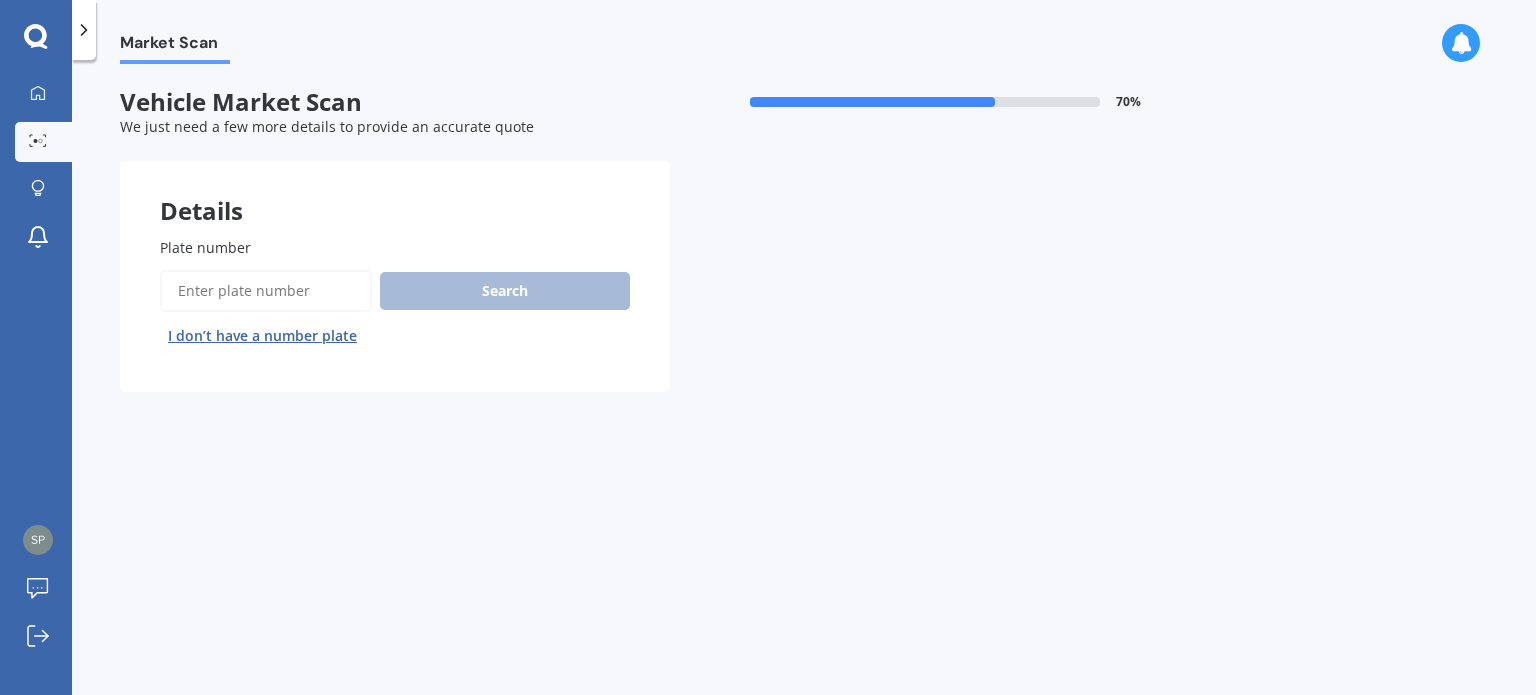 click on "Plate number" at bounding box center [266, 291] 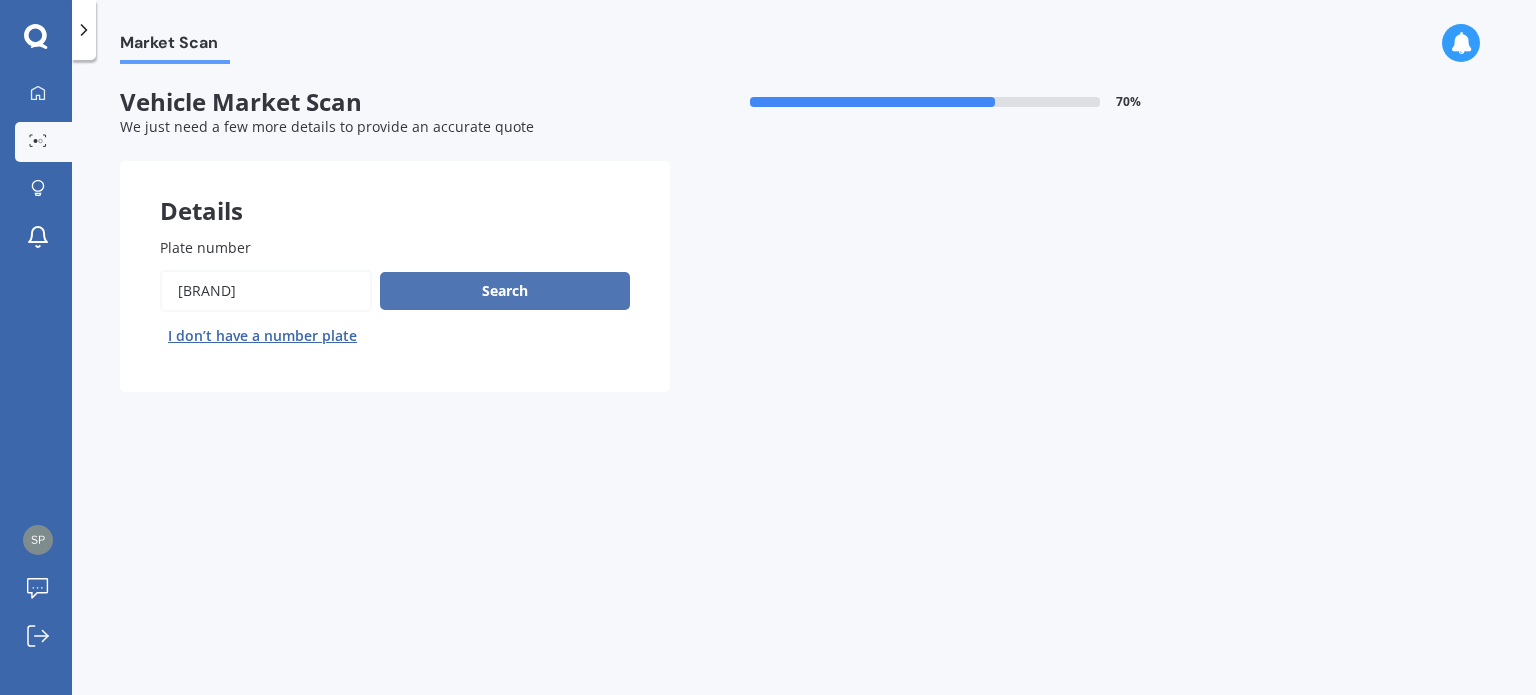 type on "[BRAND]" 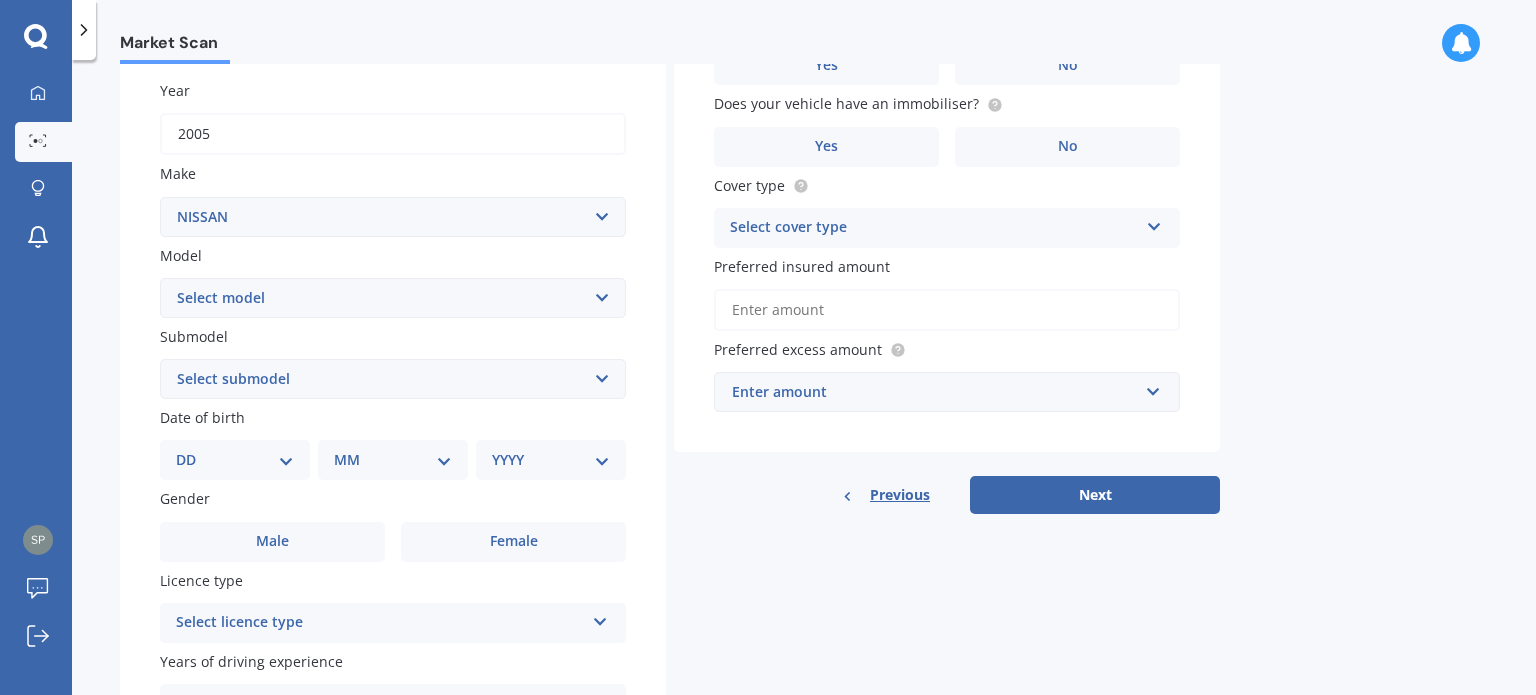 scroll, scrollTop: 280, scrollLeft: 0, axis: vertical 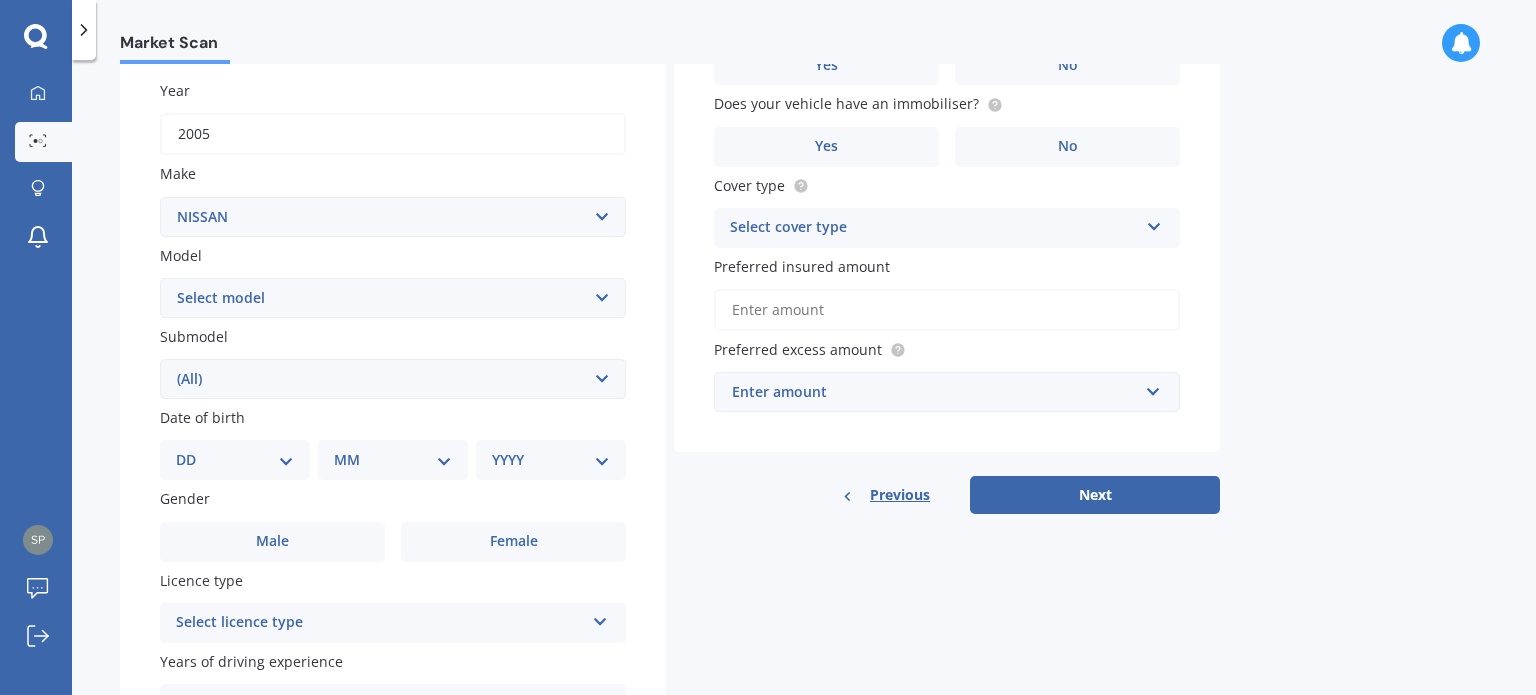 click on "Select submodel (All)" at bounding box center [393, 379] 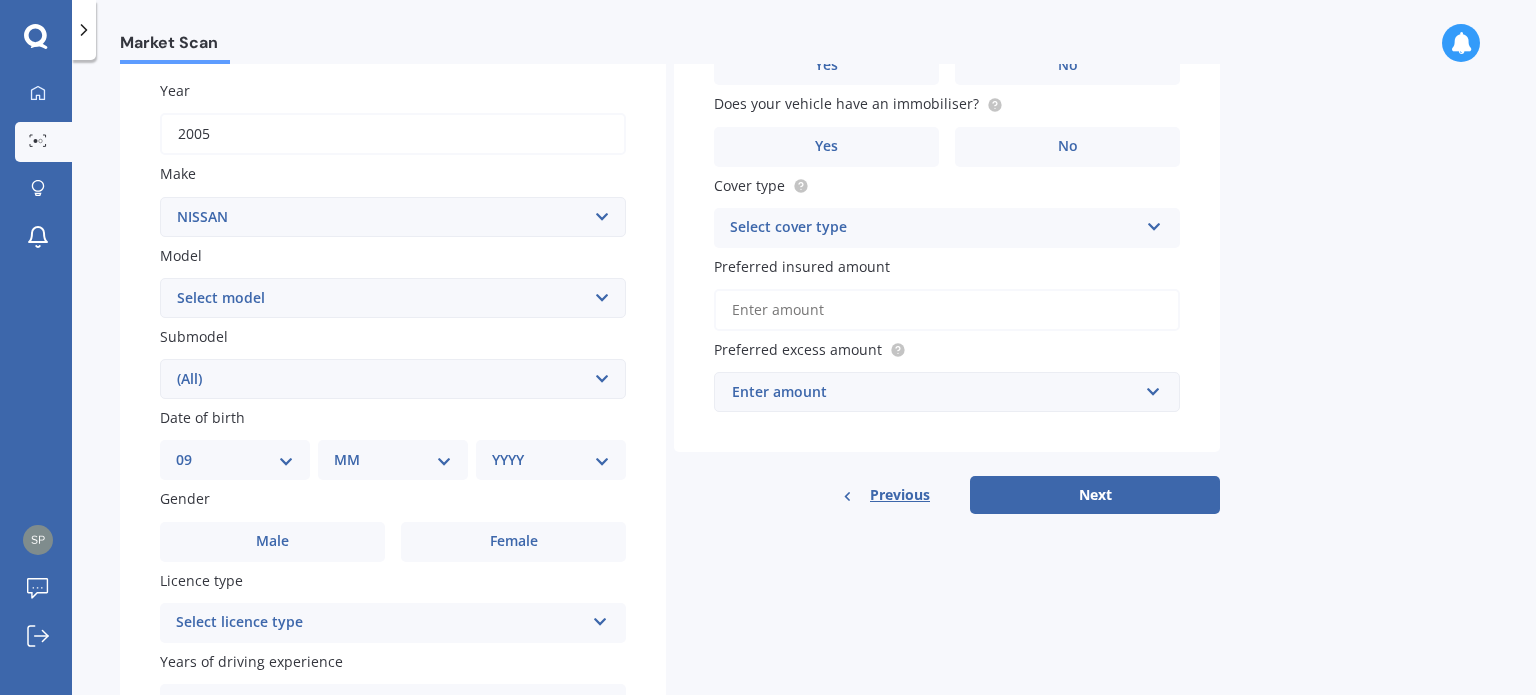click on "DD 01 02 03 04 05 06 07 08 09 10 11 12 13 14 15 16 17 18 19 20 21 22 23 24 25 26 27 28 29 30 31" at bounding box center (235, 460) 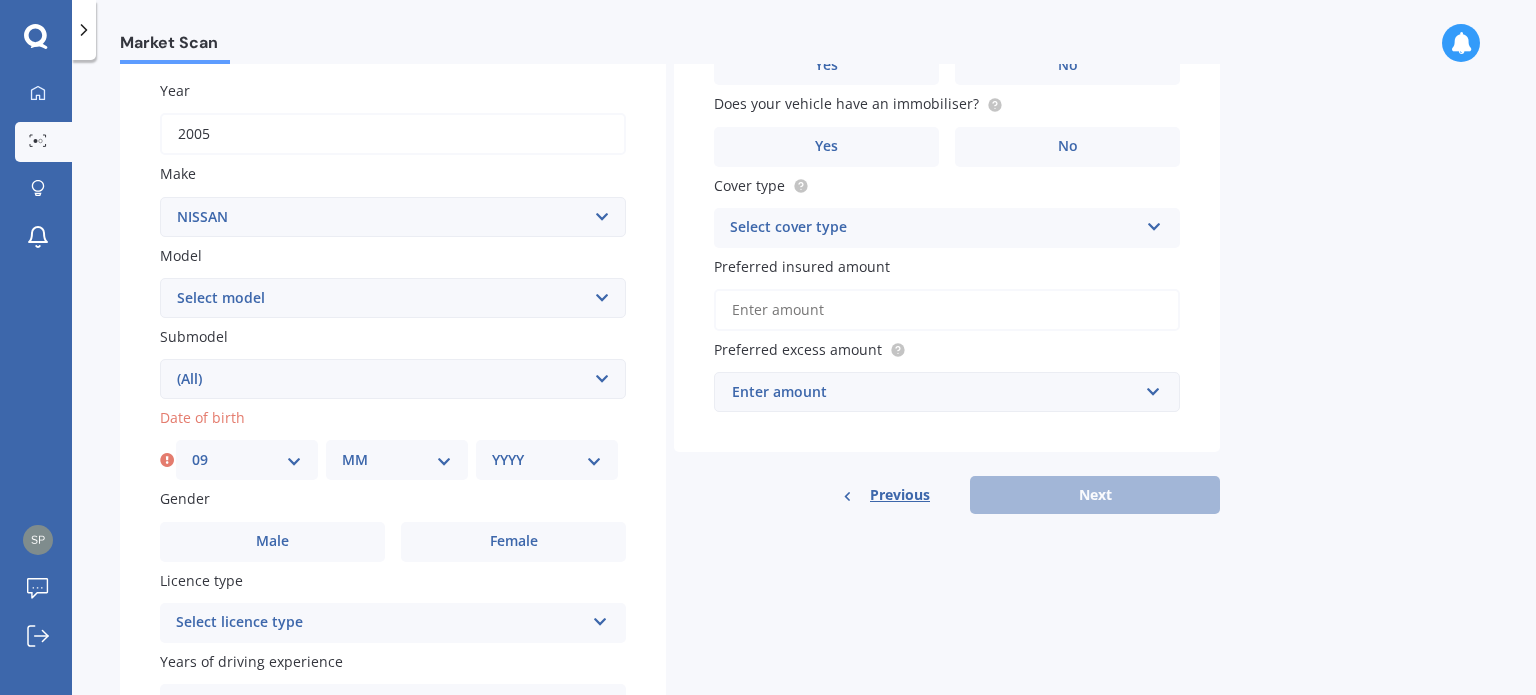 click on "MM 01 02 03 04 05 06 07 08 09 10 11 12" at bounding box center (397, 460) 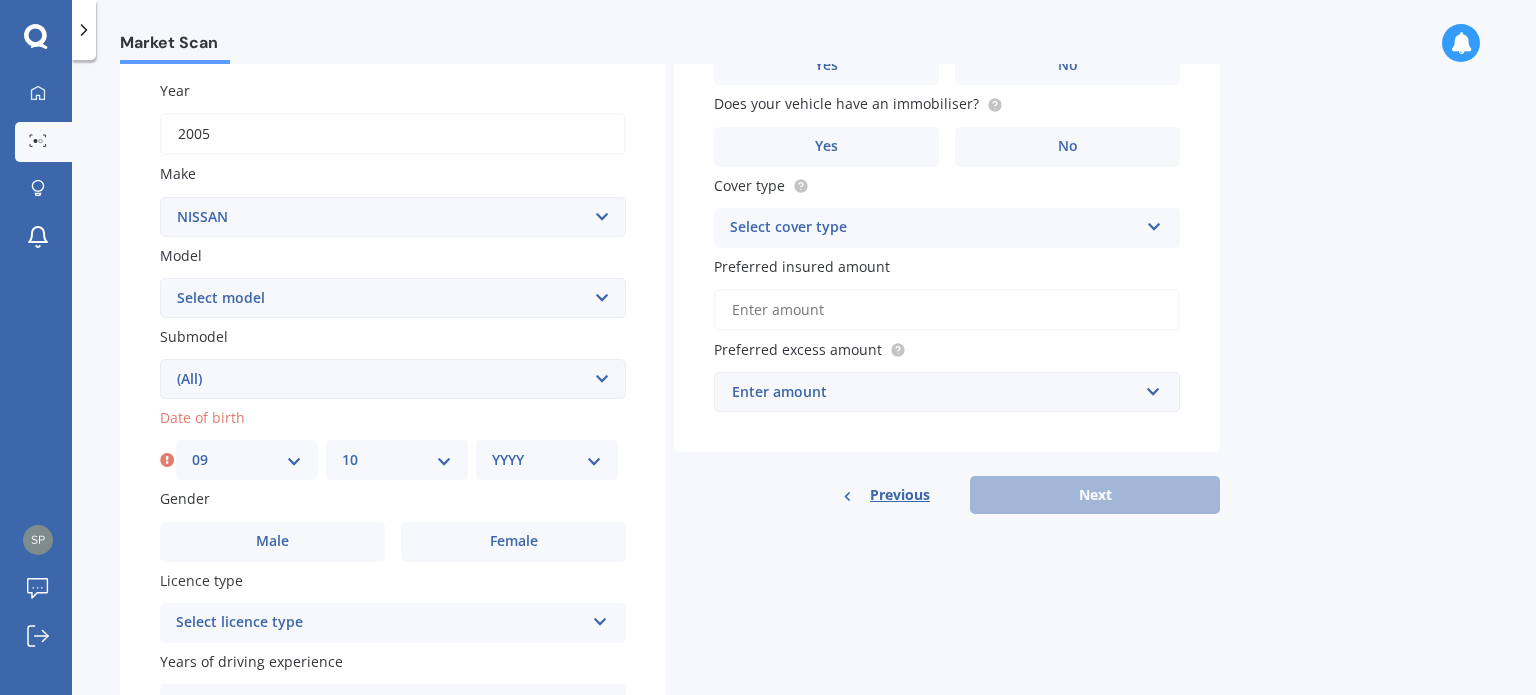 click on "MM 01 02 03 04 05 06 07 08 09 10 11 12" at bounding box center [397, 460] 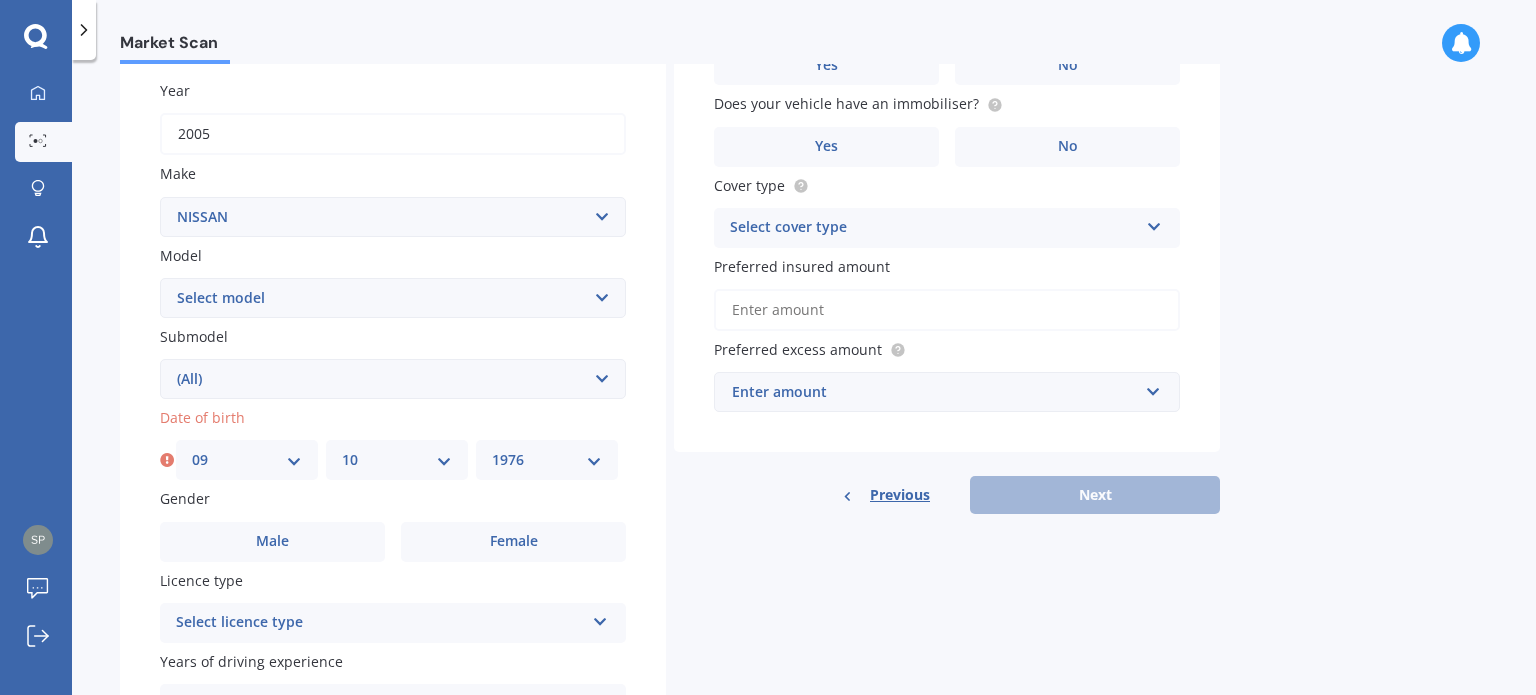 click on "YYYY 2025 2024 2023 2022 2021 2020 2019 2018 2017 2016 2015 2014 2013 2012 2011 2010 2009 2008 2007 2006 2005 2004 2003 2002 2001 2000 1999 1998 1997 1996 1995 1994 1993 1992 1991 1990 1989 1988 1987 1986 1985 1984 1983 1982 1981 1980 1979 1978 1977 1976 1975 1974 1973 1972 1971 1970 1969 1968 1967 1966 1965 1964 1963 1962 1961 1960 1959 1958 1957 1956 1955 1954 1953 1952 1951 1950 1949 1948 1947 1946 1945 1944 1943 1942 1941 1940 1939 1938 1937 1936 1935 1934 1933 1932 1931 1930 1929 1928 1927 1926" at bounding box center (547, 460) 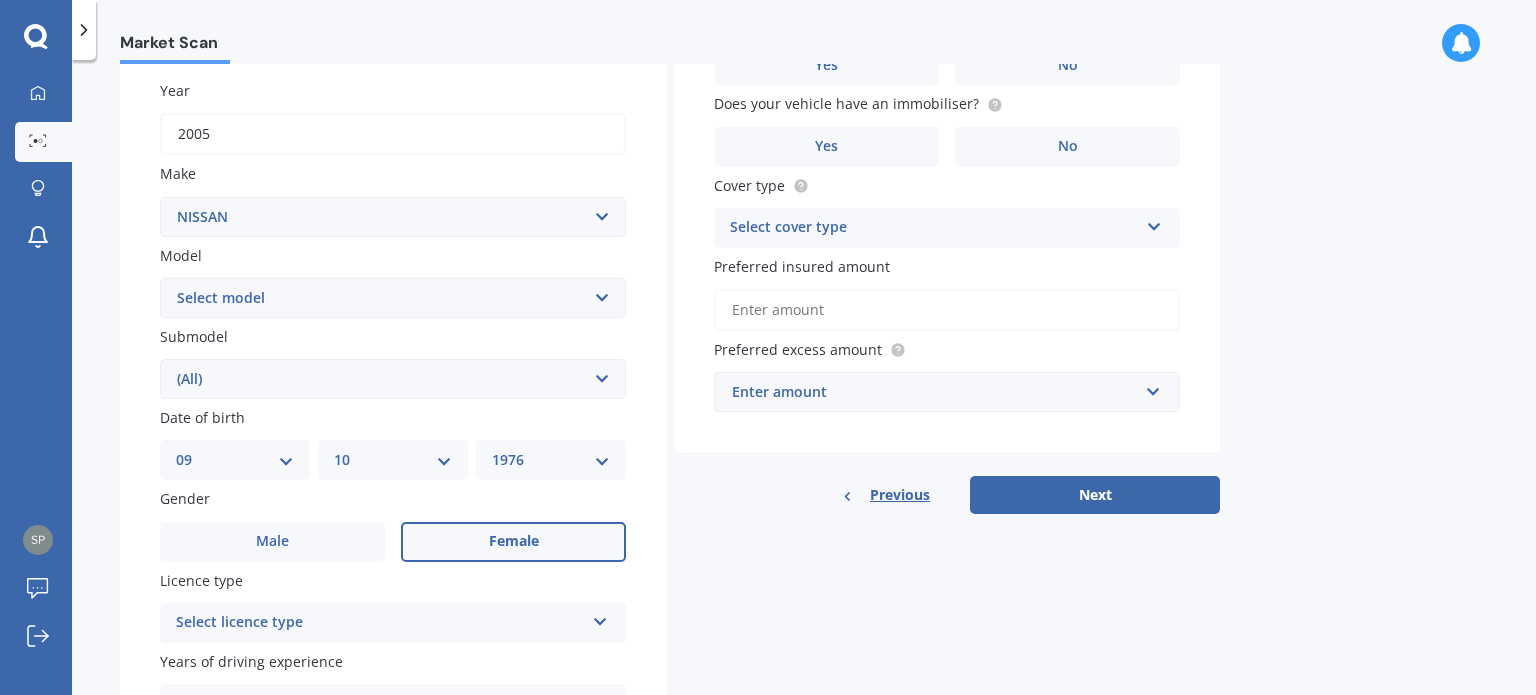 click on "Female" at bounding box center (513, 542) 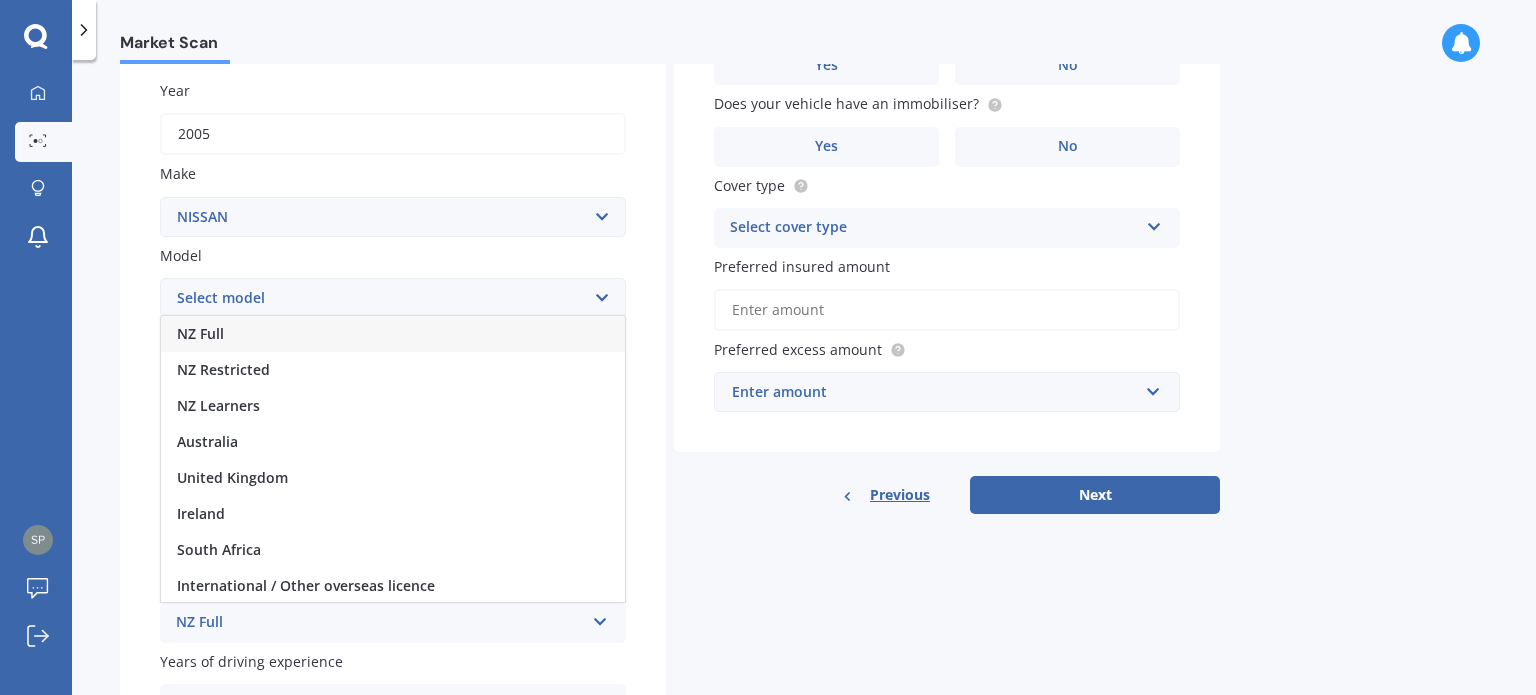 click on "NZ Full" at bounding box center (393, 334) 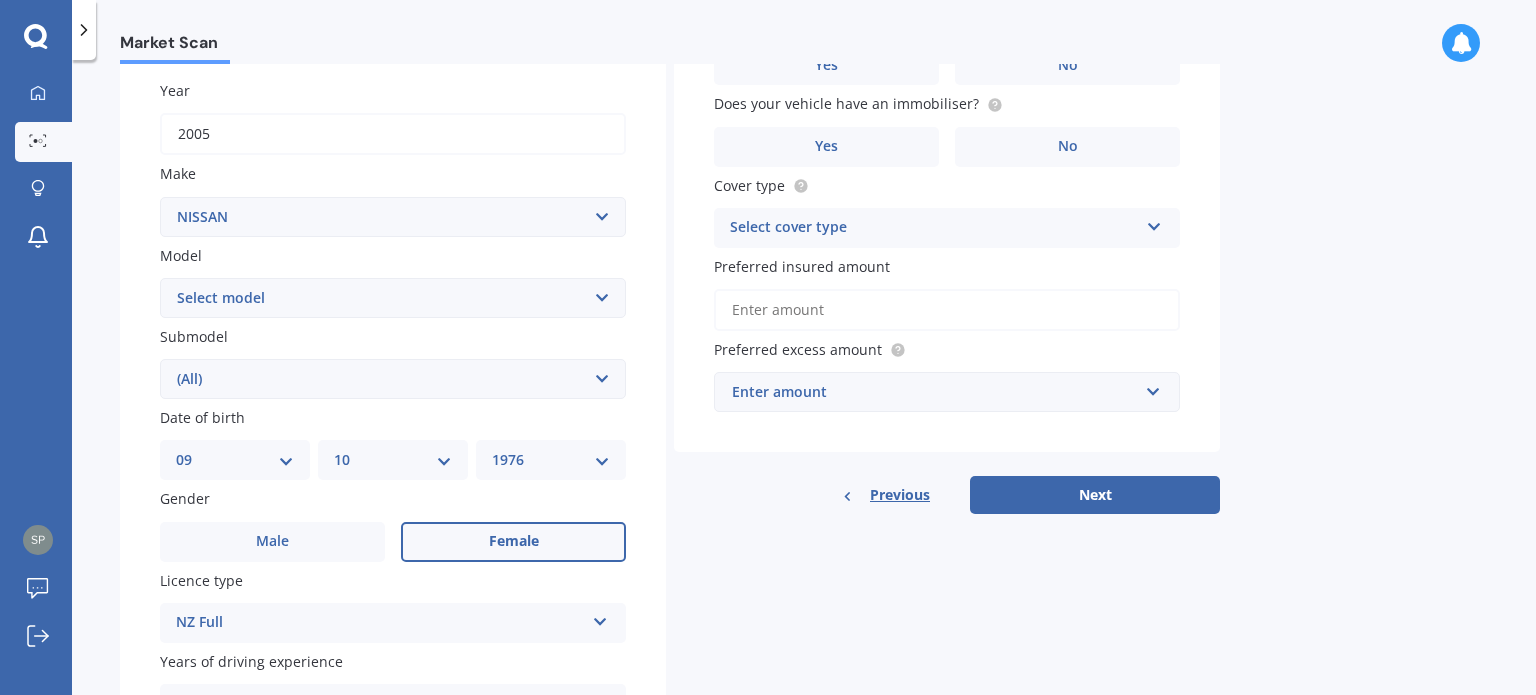 click on "Previous Next" at bounding box center [947, 495] 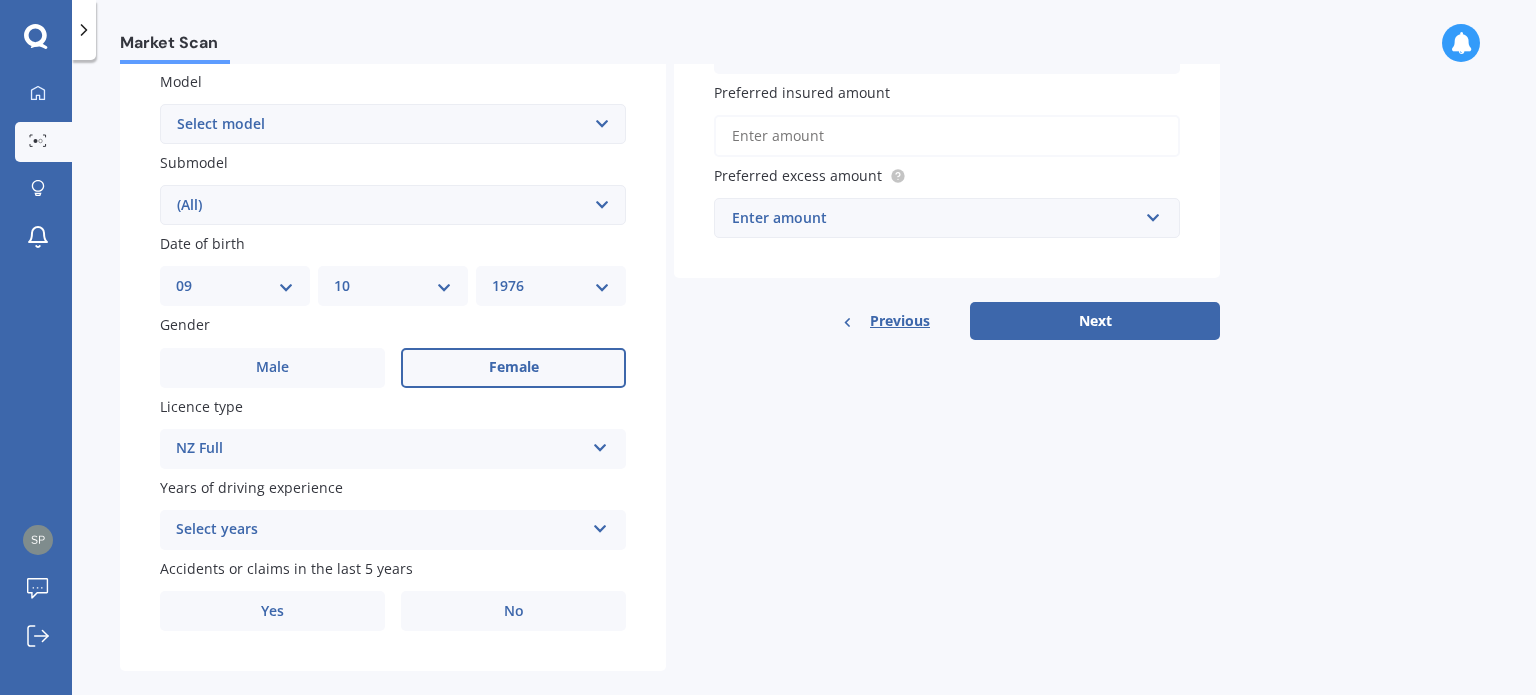 scroll, scrollTop: 482, scrollLeft: 0, axis: vertical 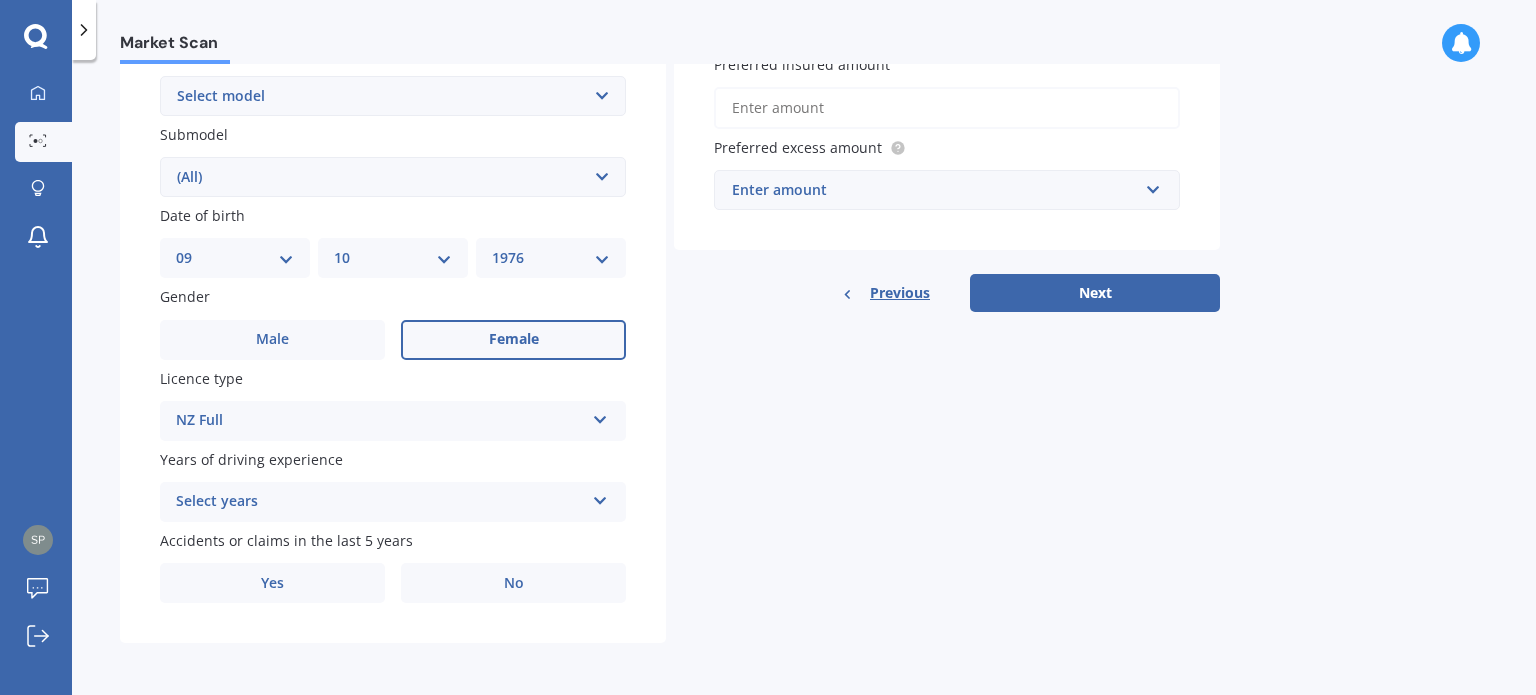 click on "Select years" at bounding box center (380, 502) 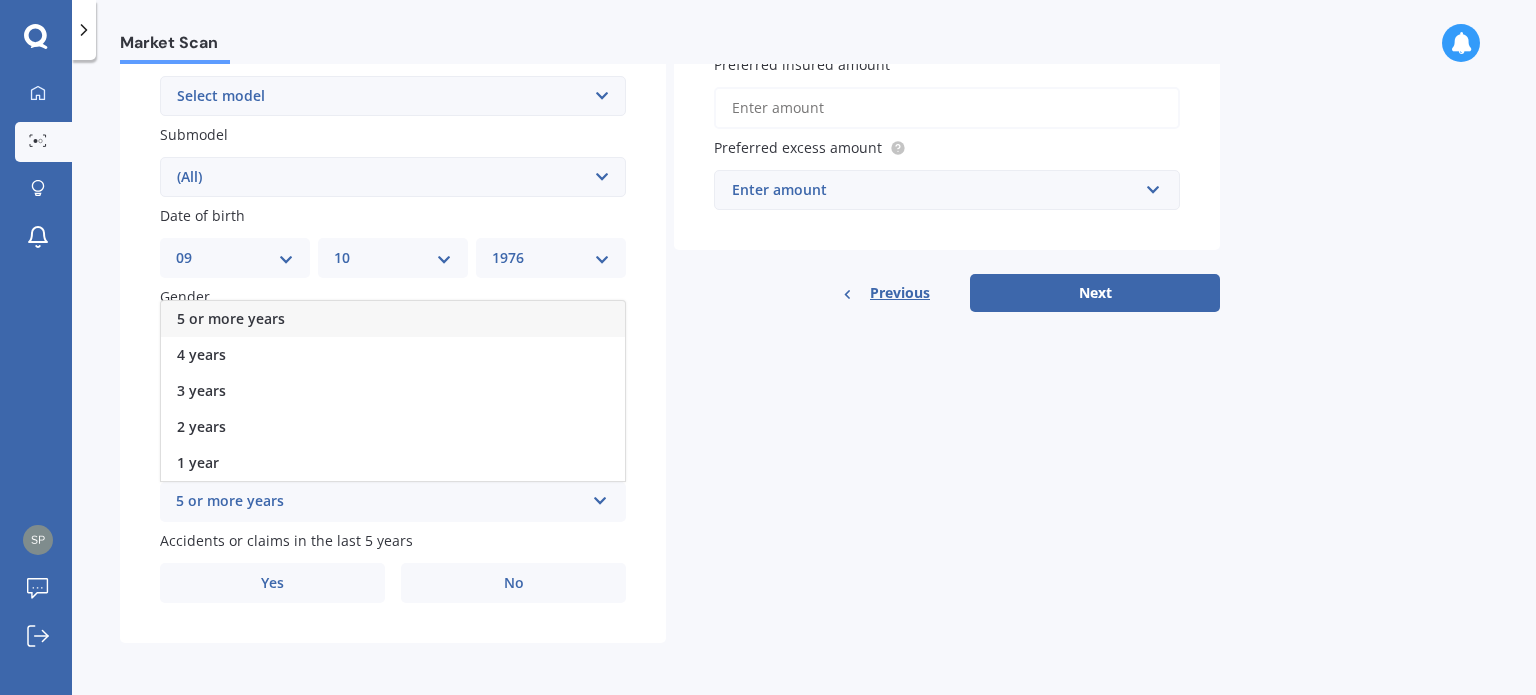 click on "5 or more years" at bounding box center (393, 319) 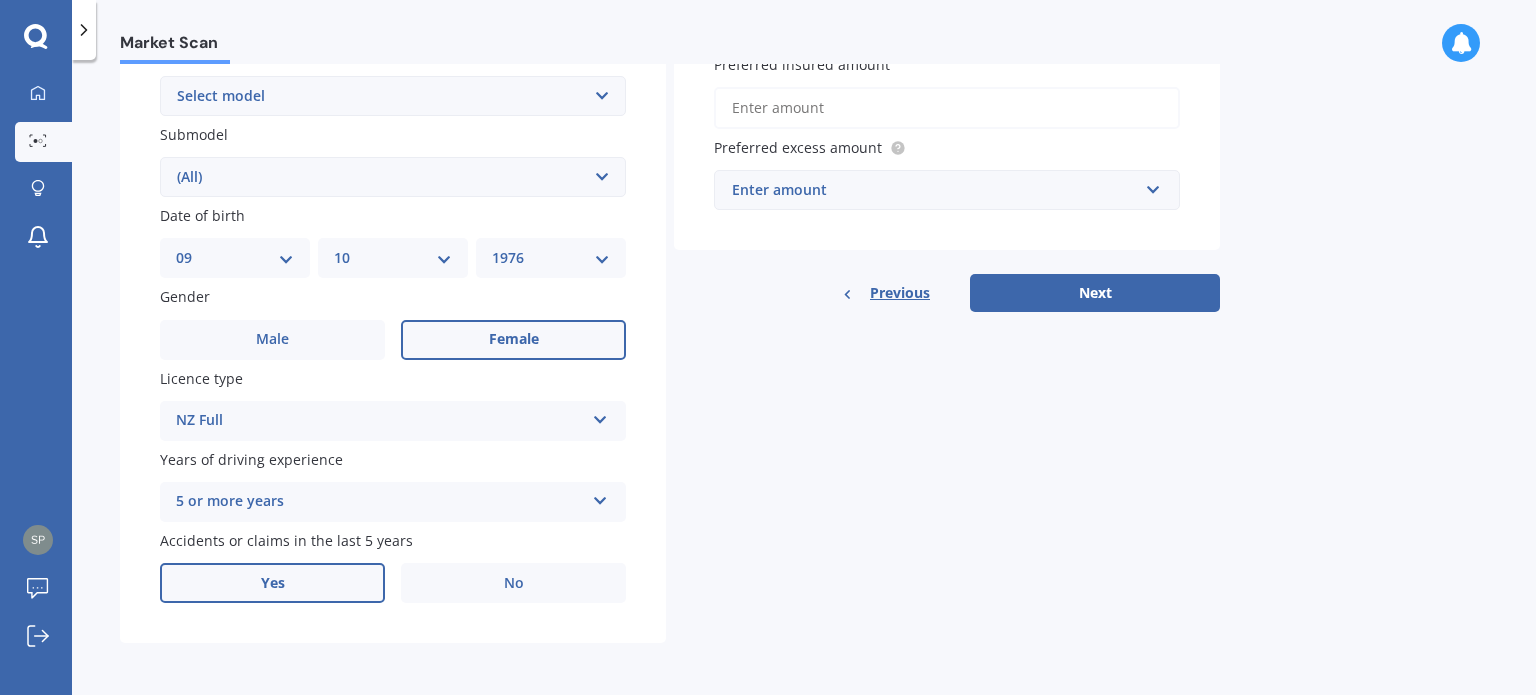 click on "Yes" at bounding box center [272, 340] 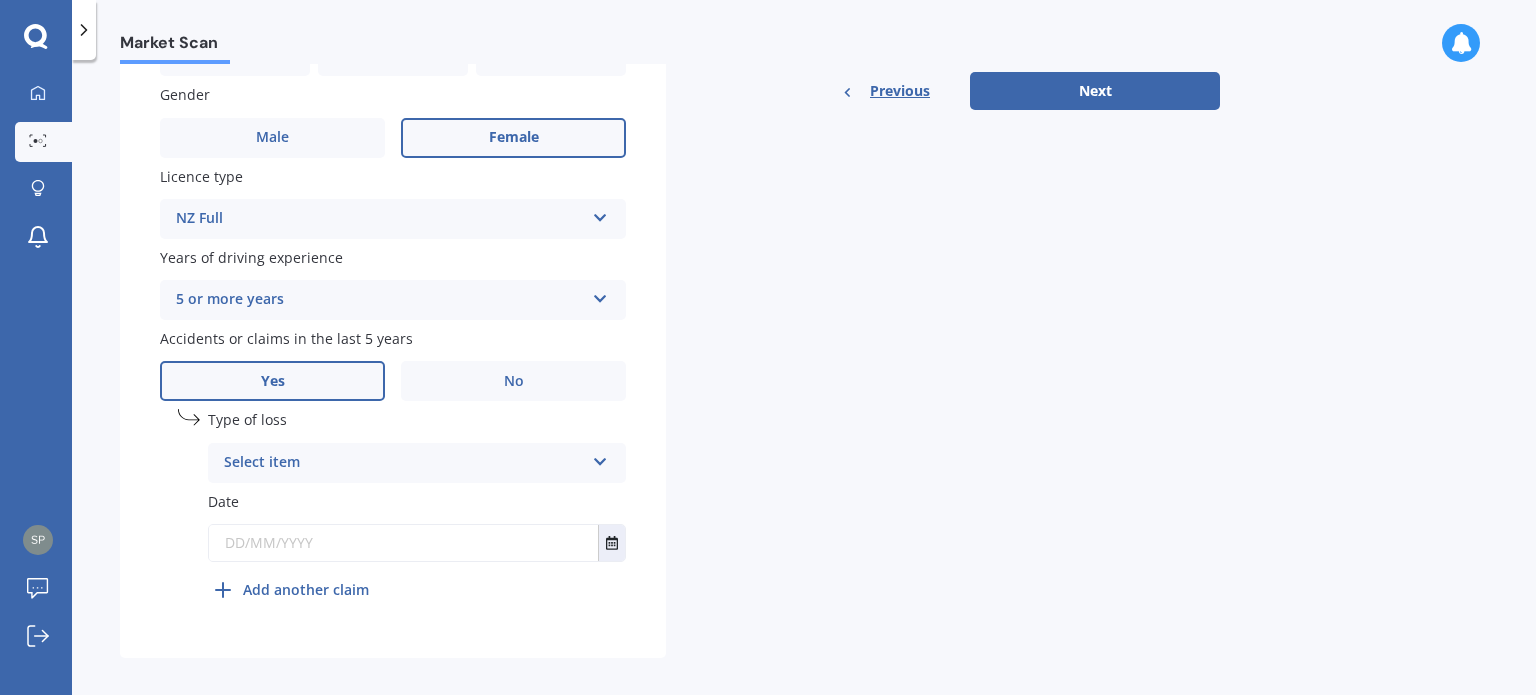 scroll, scrollTop: 699, scrollLeft: 0, axis: vertical 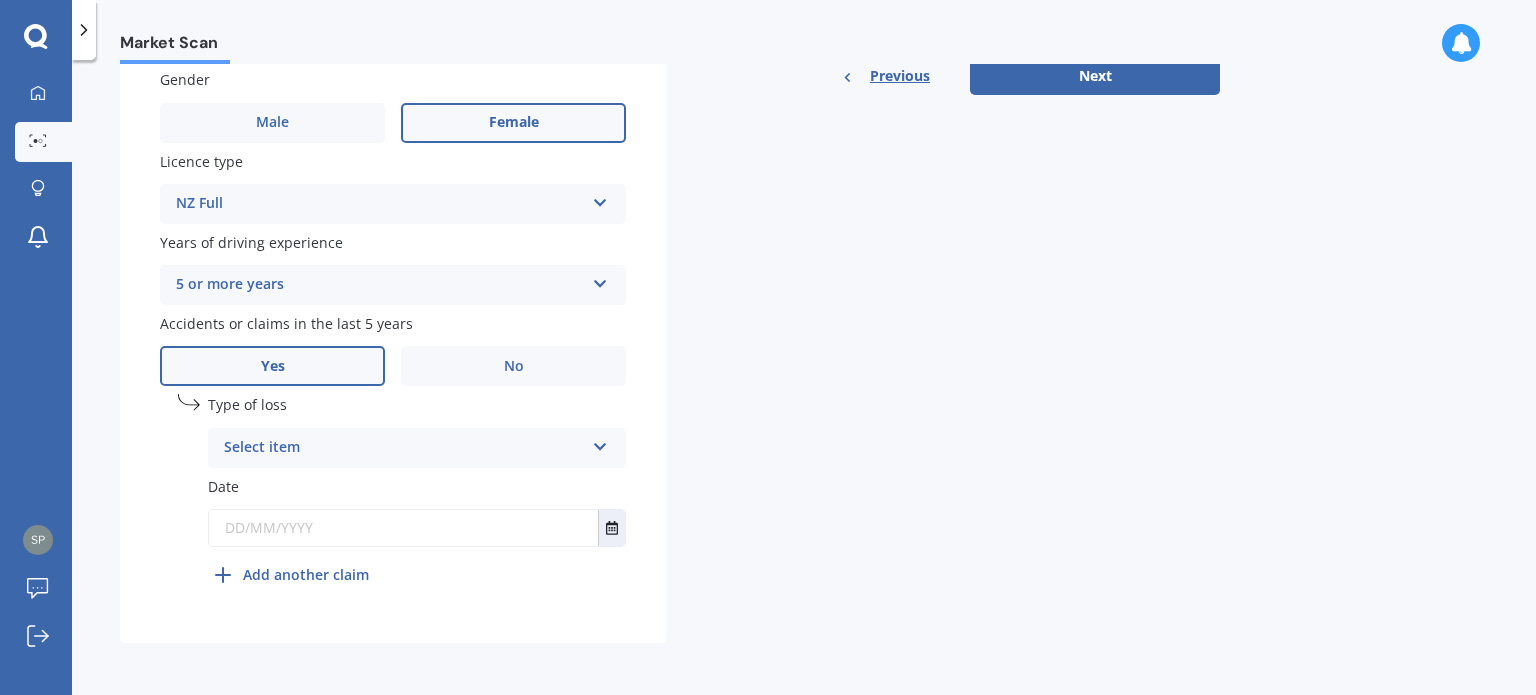 click on "Select item" at bounding box center (404, 448) 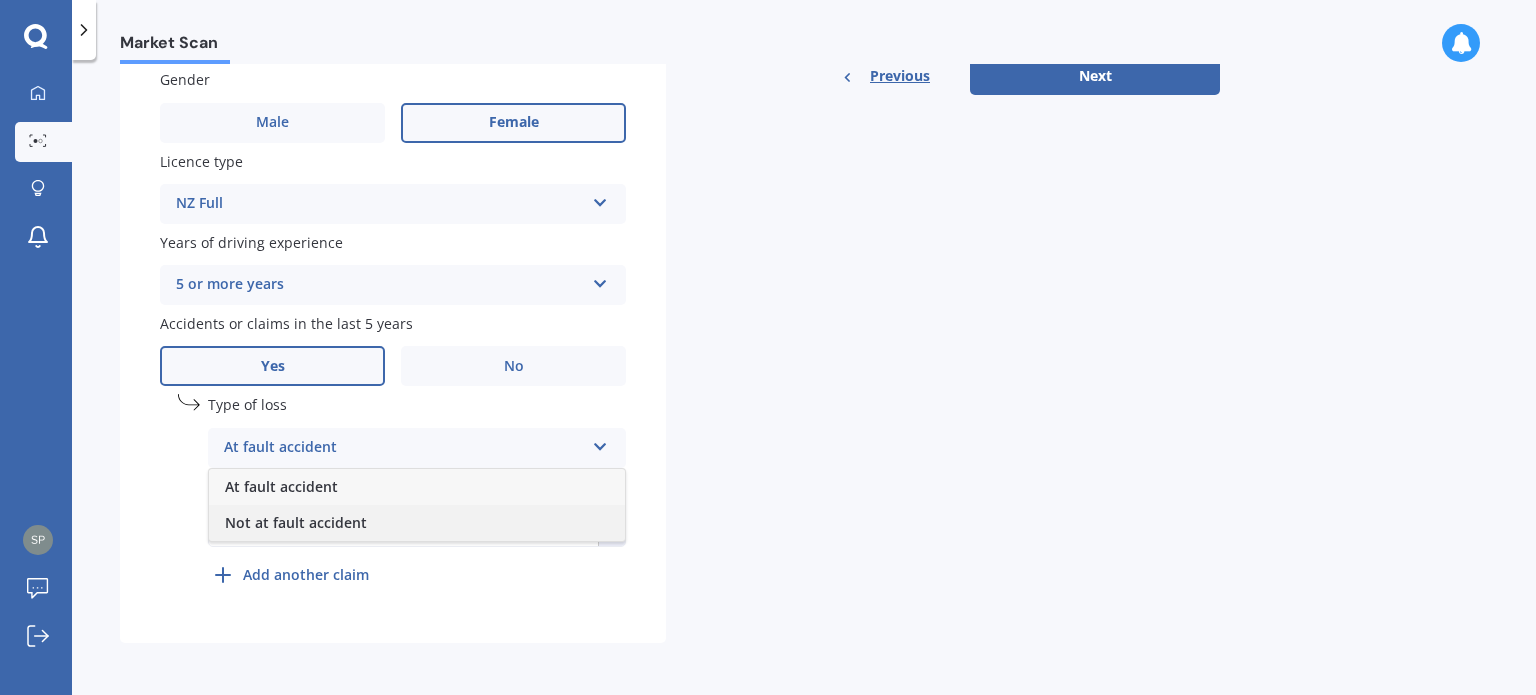 click on "Not at fault accident" at bounding box center [281, 486] 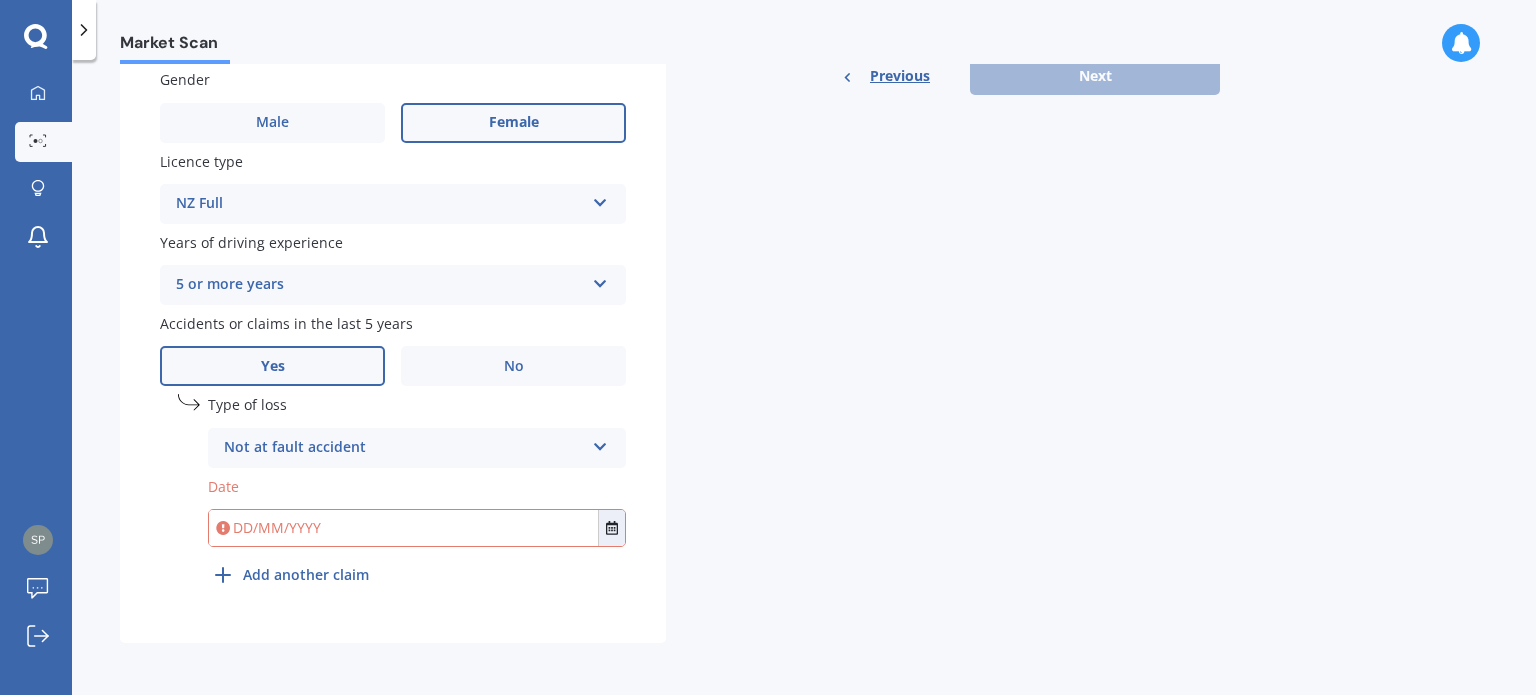 click at bounding box center (403, 528) 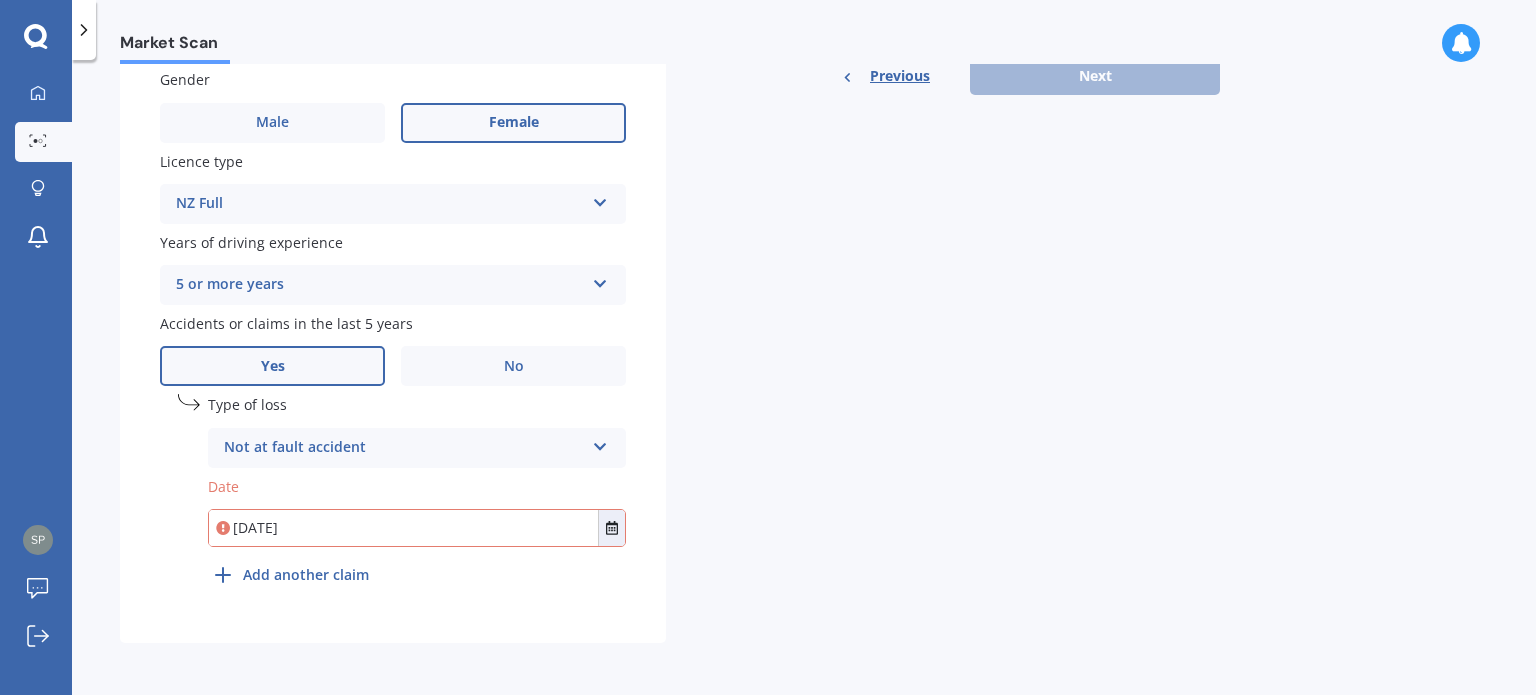 click on "[DATE]" at bounding box center (403, 528) 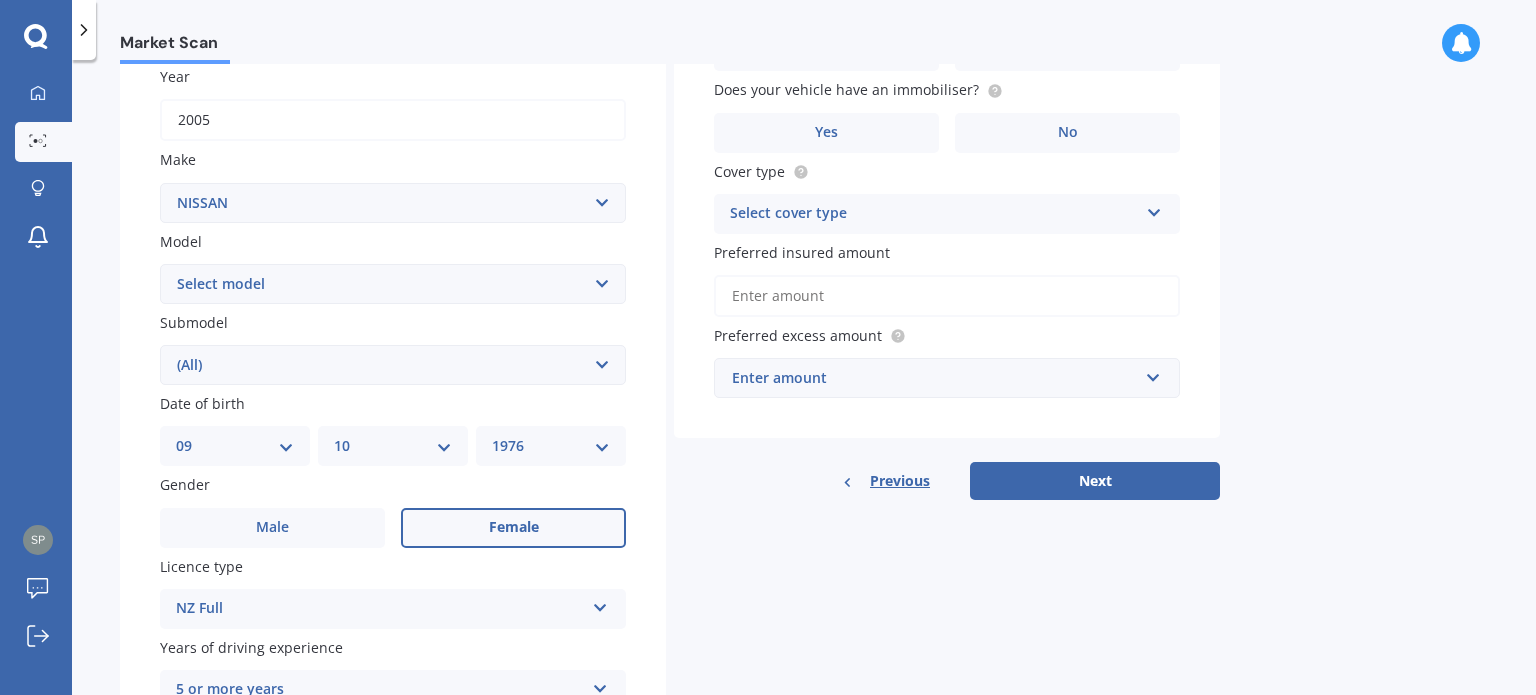 scroll, scrollTop: 292, scrollLeft: 0, axis: vertical 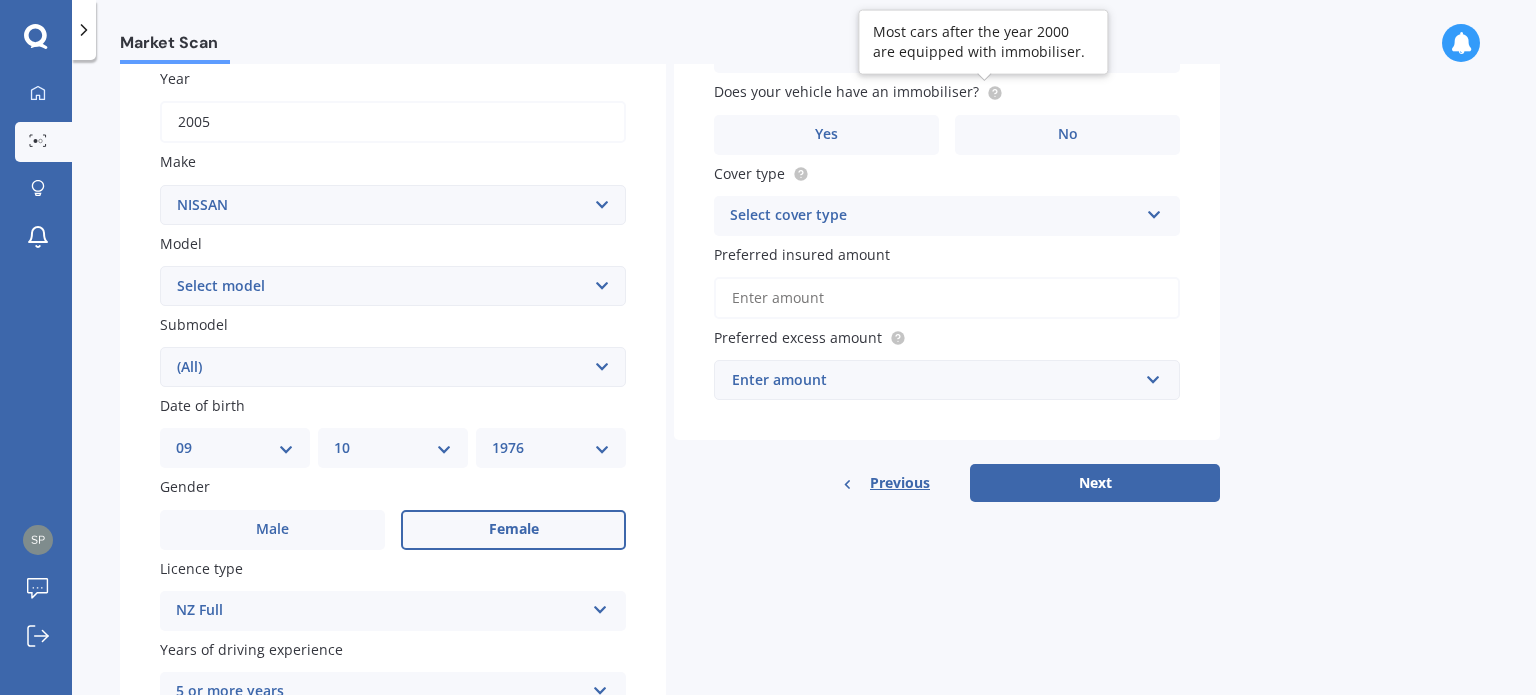 click at bounding box center (994, 92) 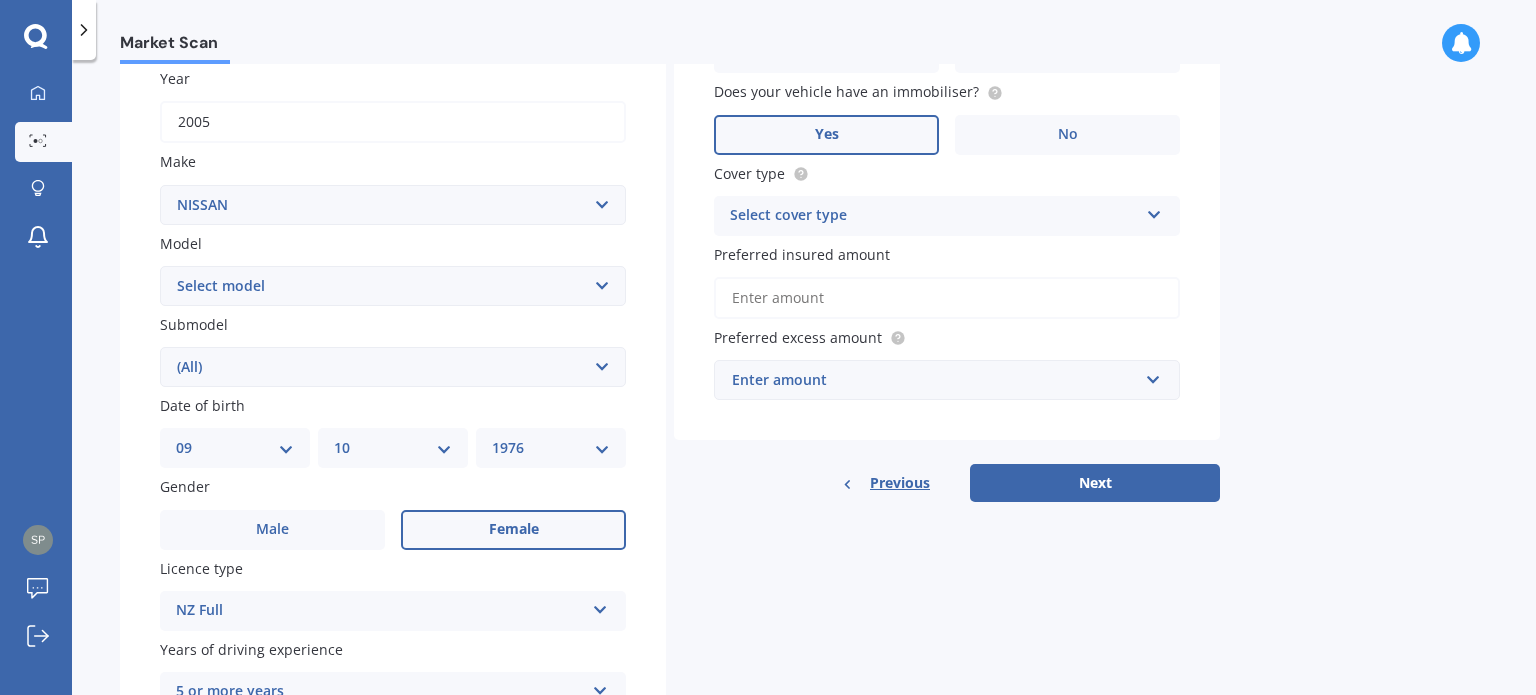 click on "Yes" at bounding box center (272, 530) 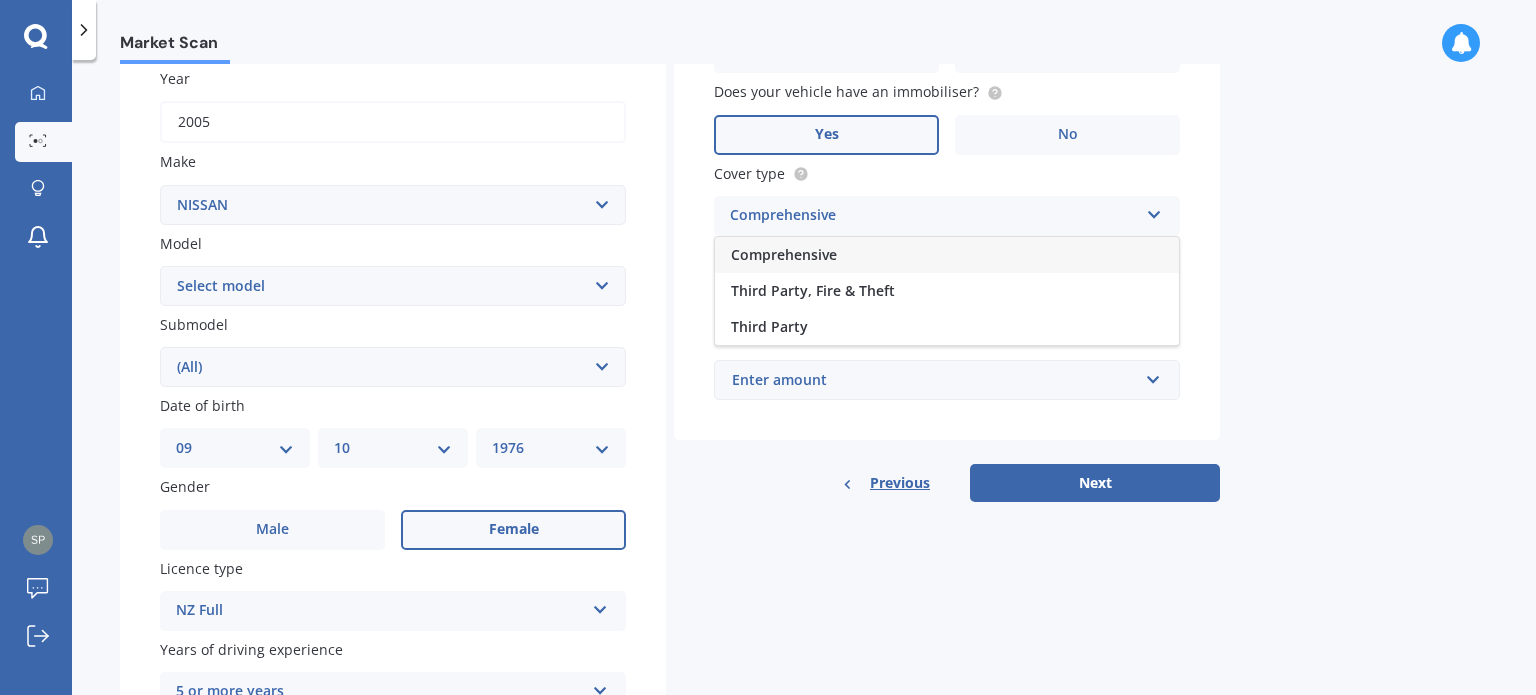 click on "Comprehensive" at bounding box center [784, 254] 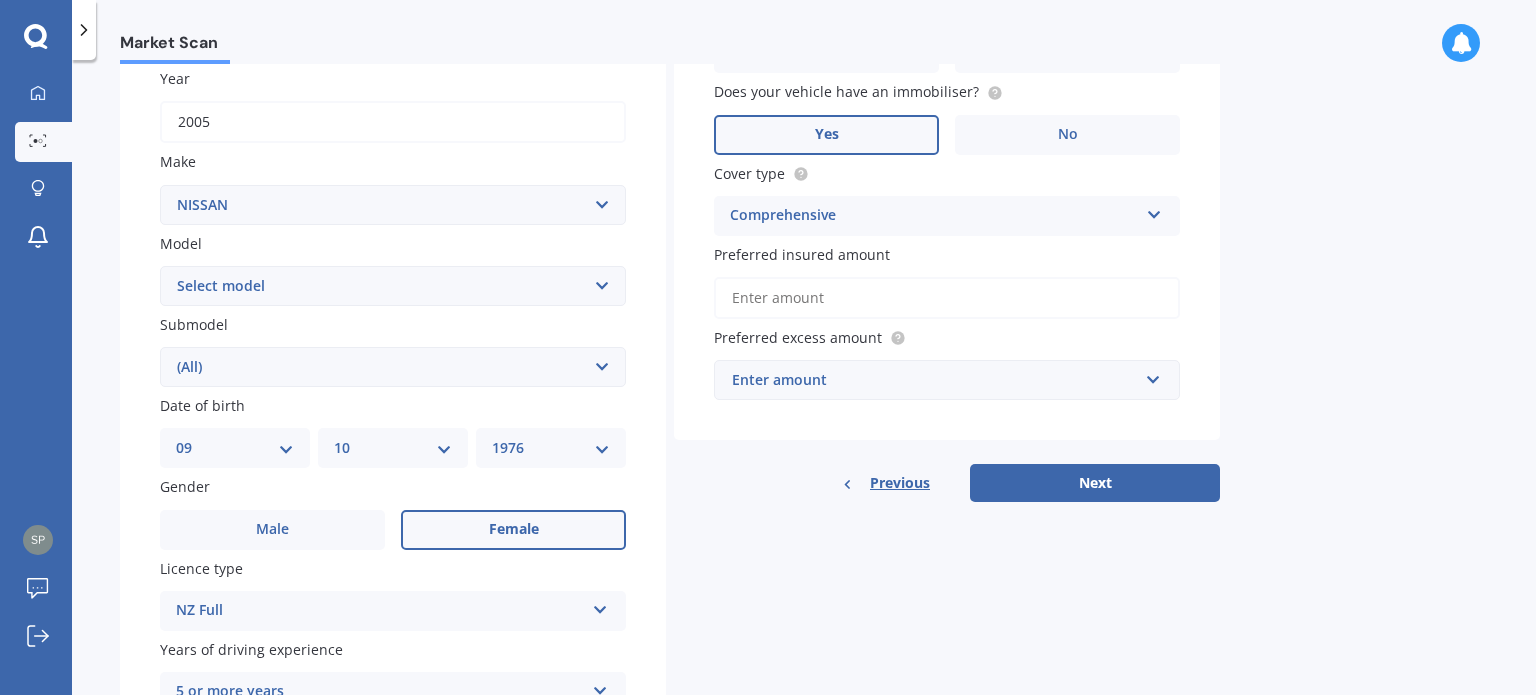 click on "Preferred insured amount" at bounding box center (947, 298) 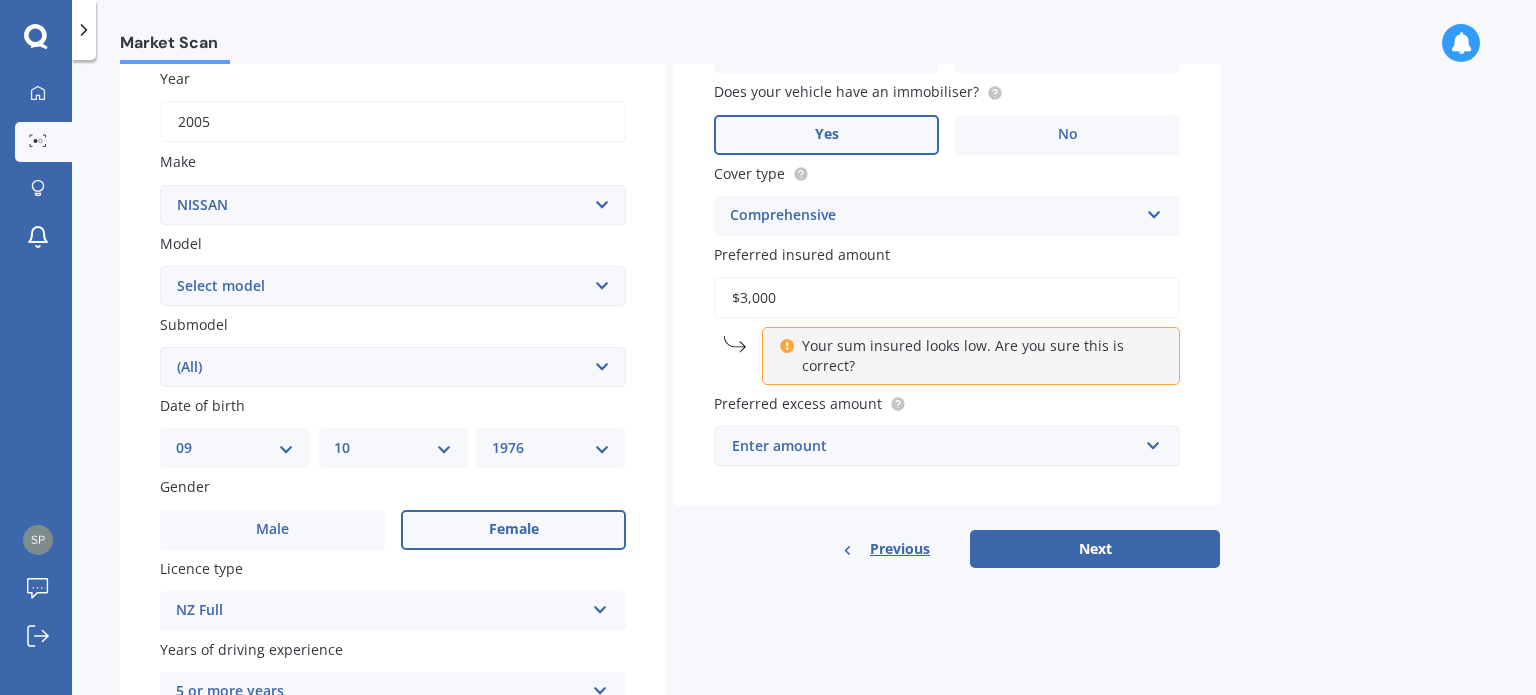 type on "$3,000" 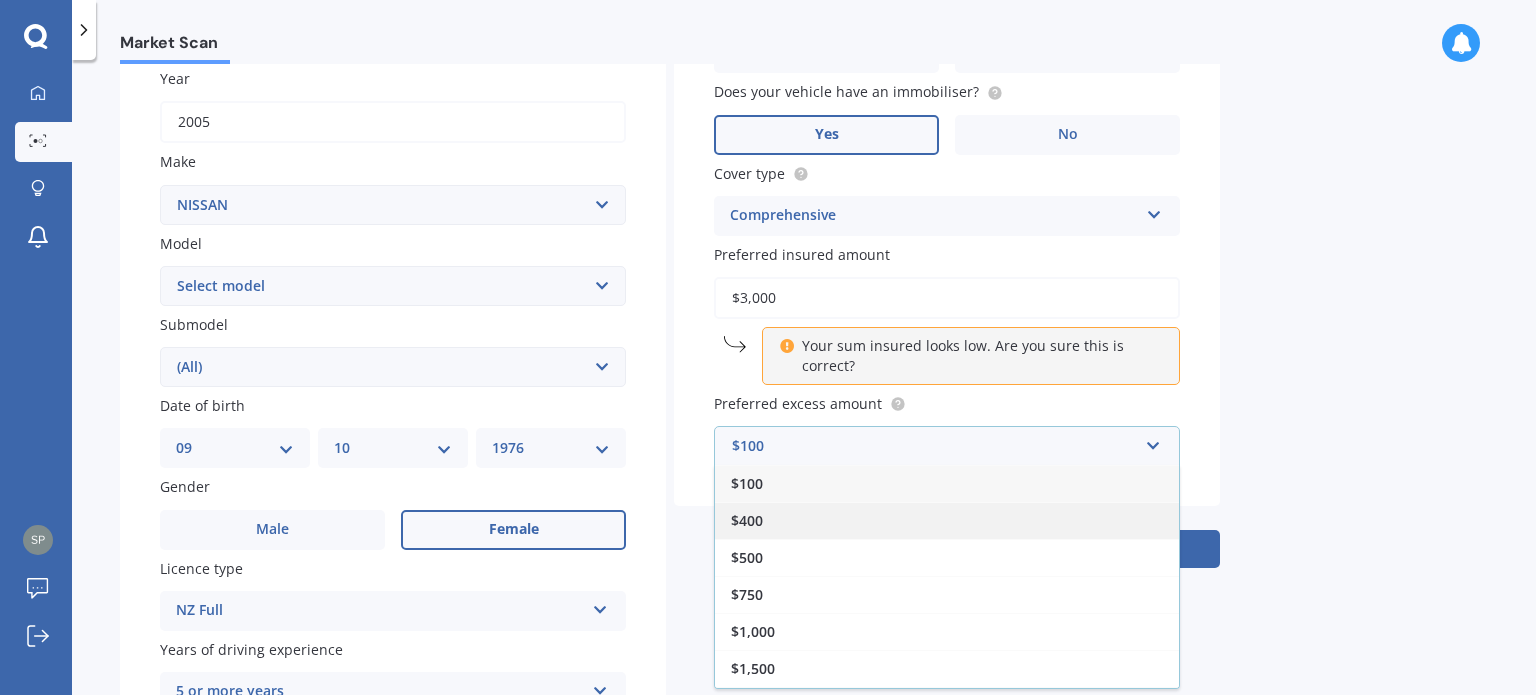 click on "$400" at bounding box center [947, 520] 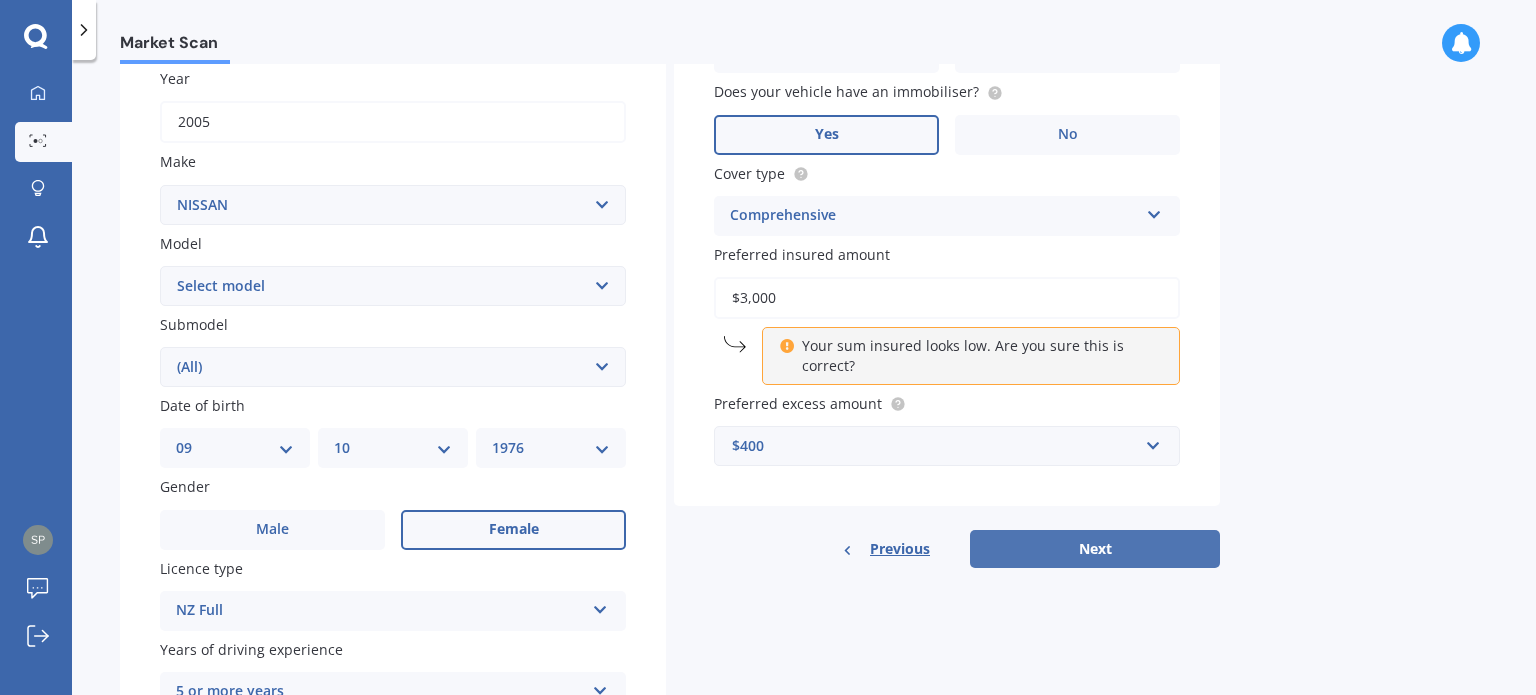 click on "Next" at bounding box center (1095, 549) 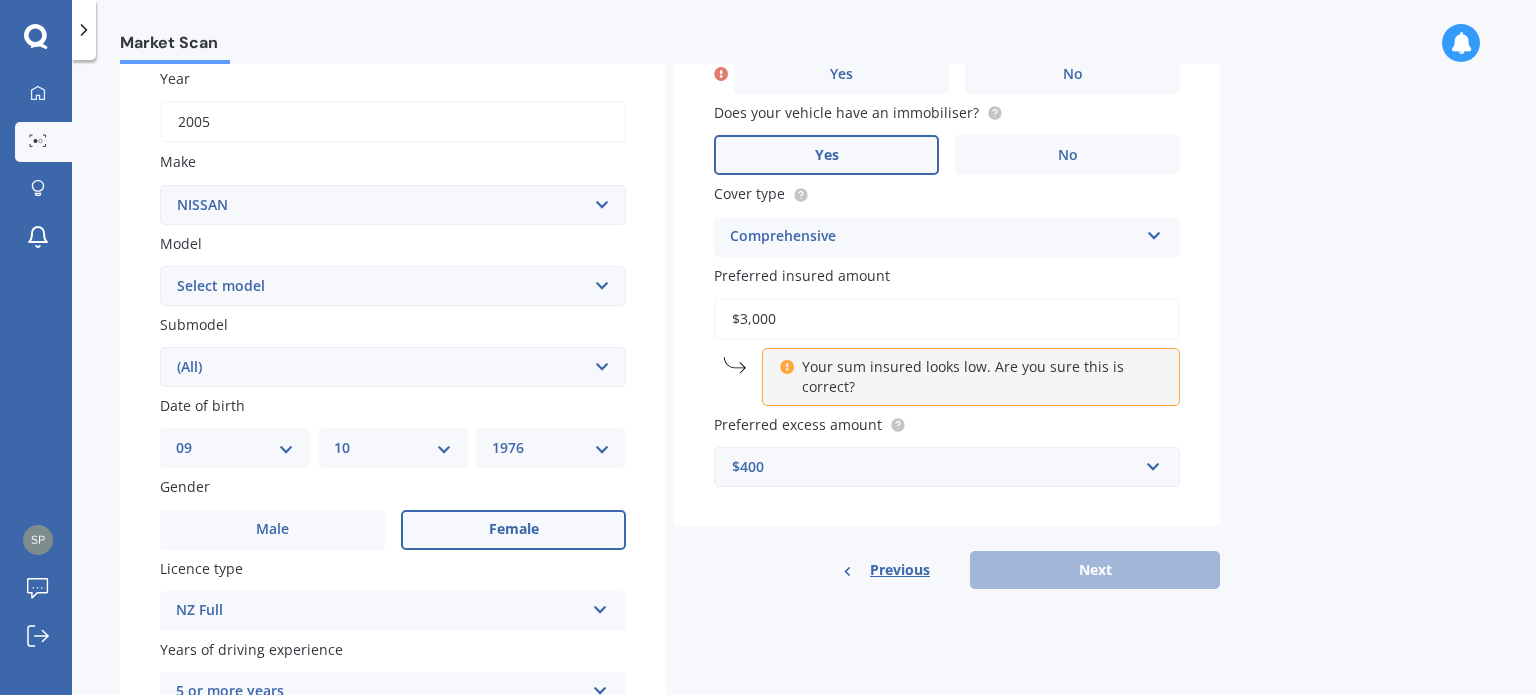 scroll, scrollTop: 136, scrollLeft: 0, axis: vertical 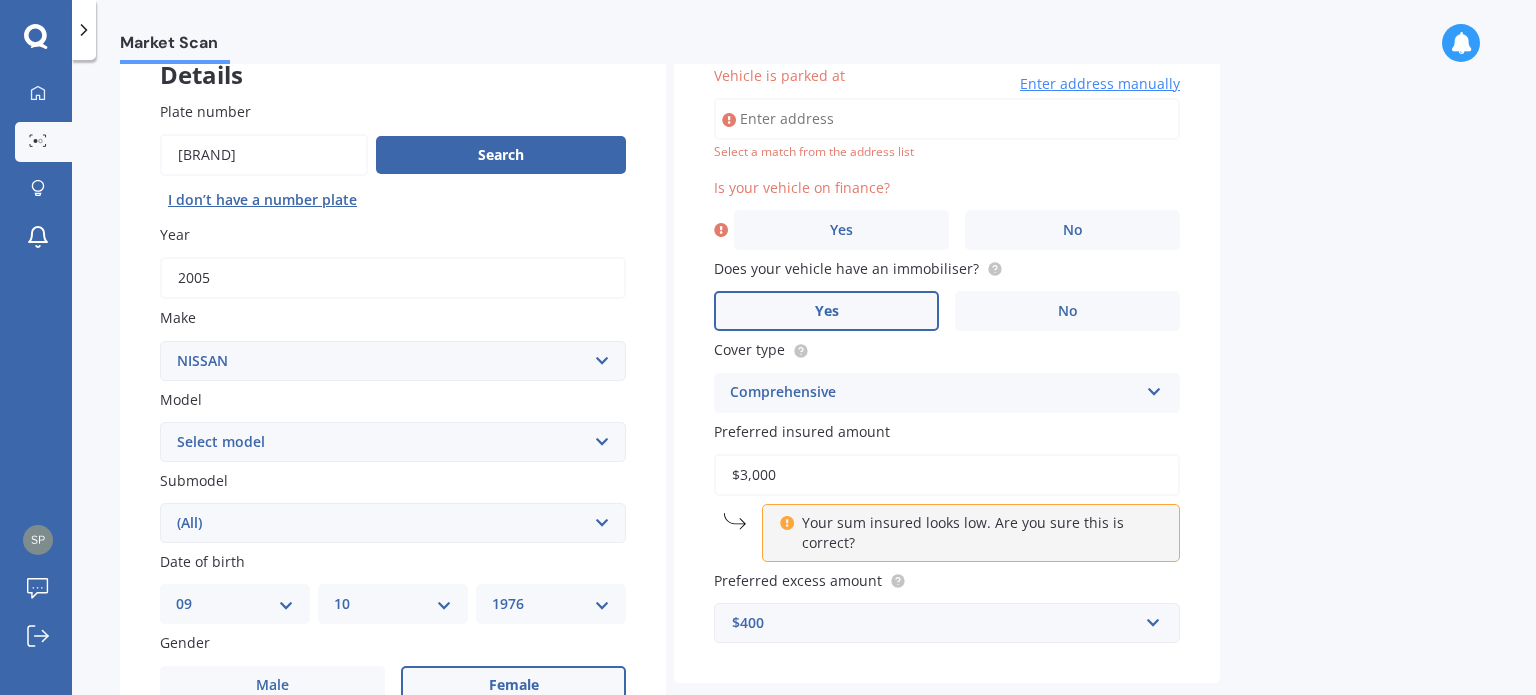 click on "Vehicle is parked at" at bounding box center (947, 119) 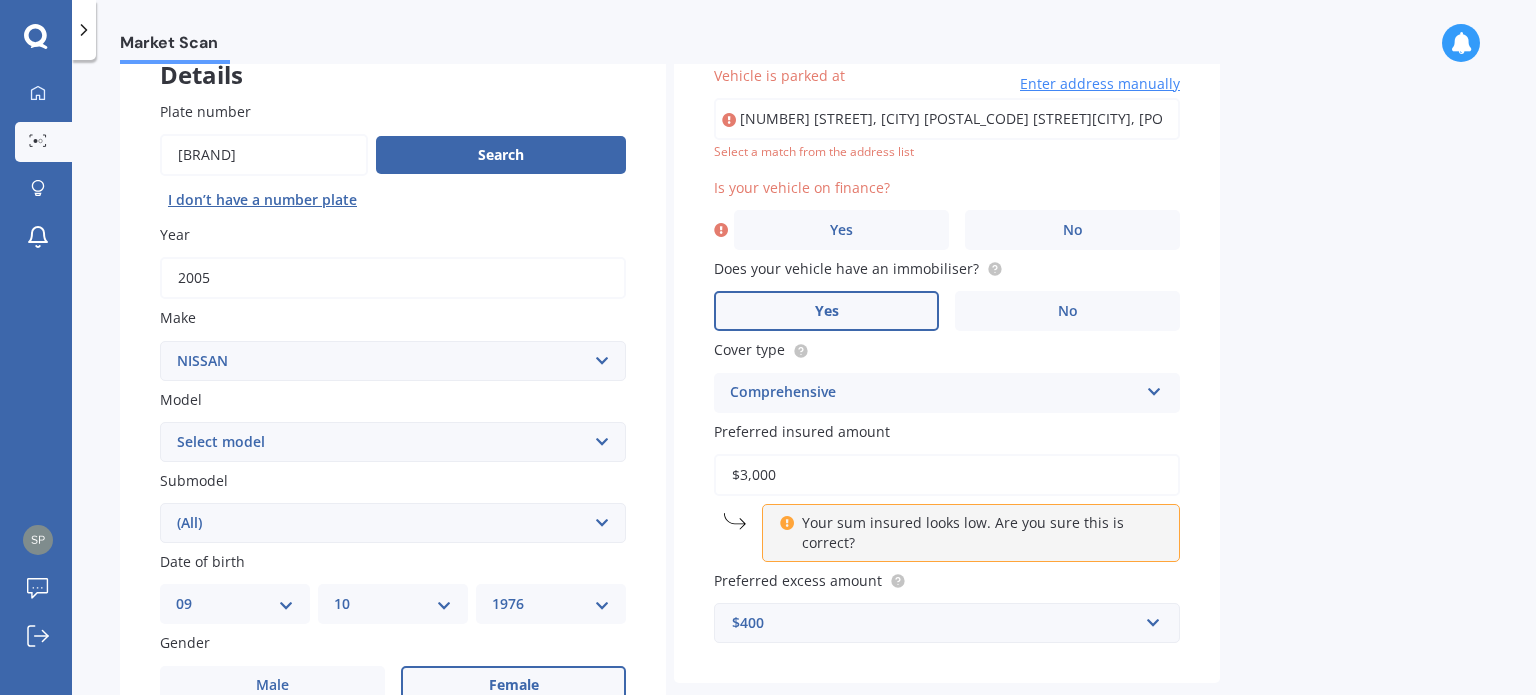 scroll, scrollTop: 0, scrollLeft: 1, axis: horizontal 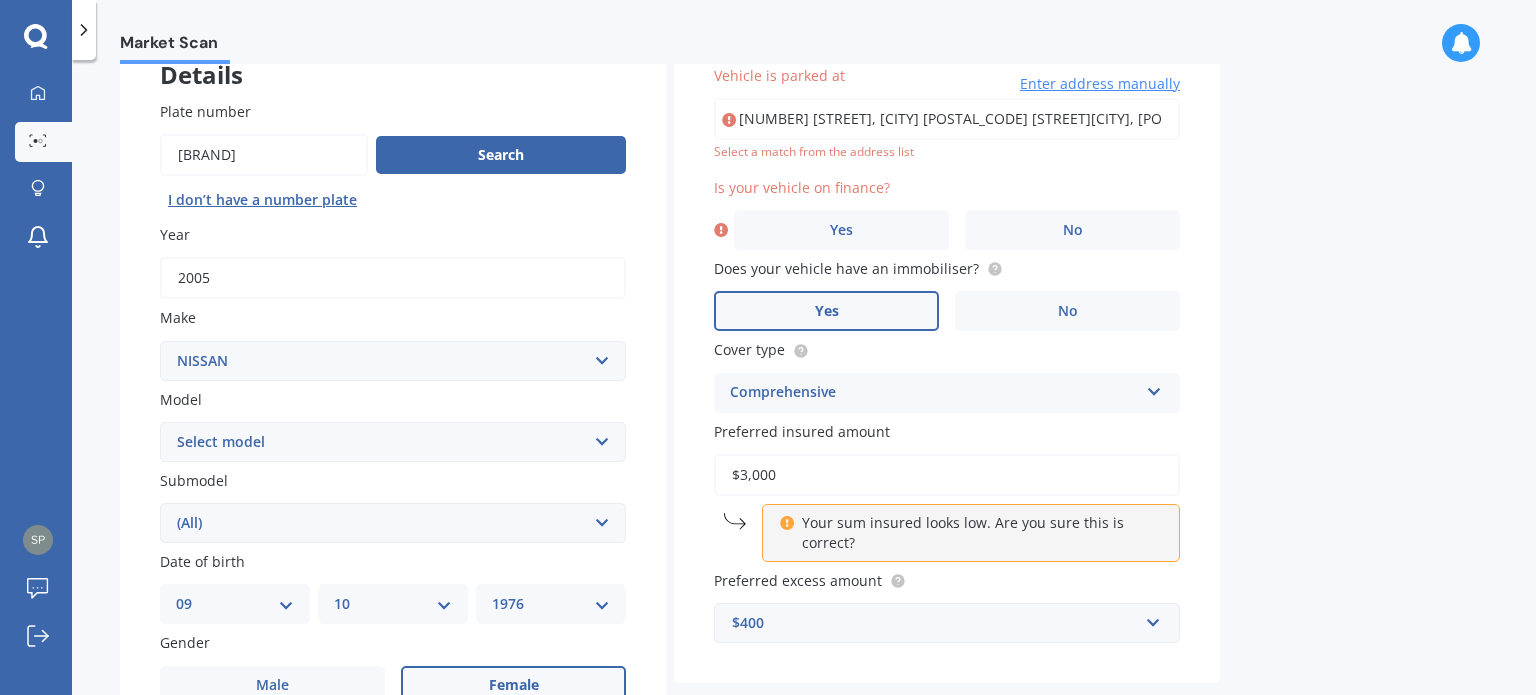 drag, startPoint x: 1157, startPoint y: 116, endPoint x: 1068, endPoint y: 120, distance: 89.08984 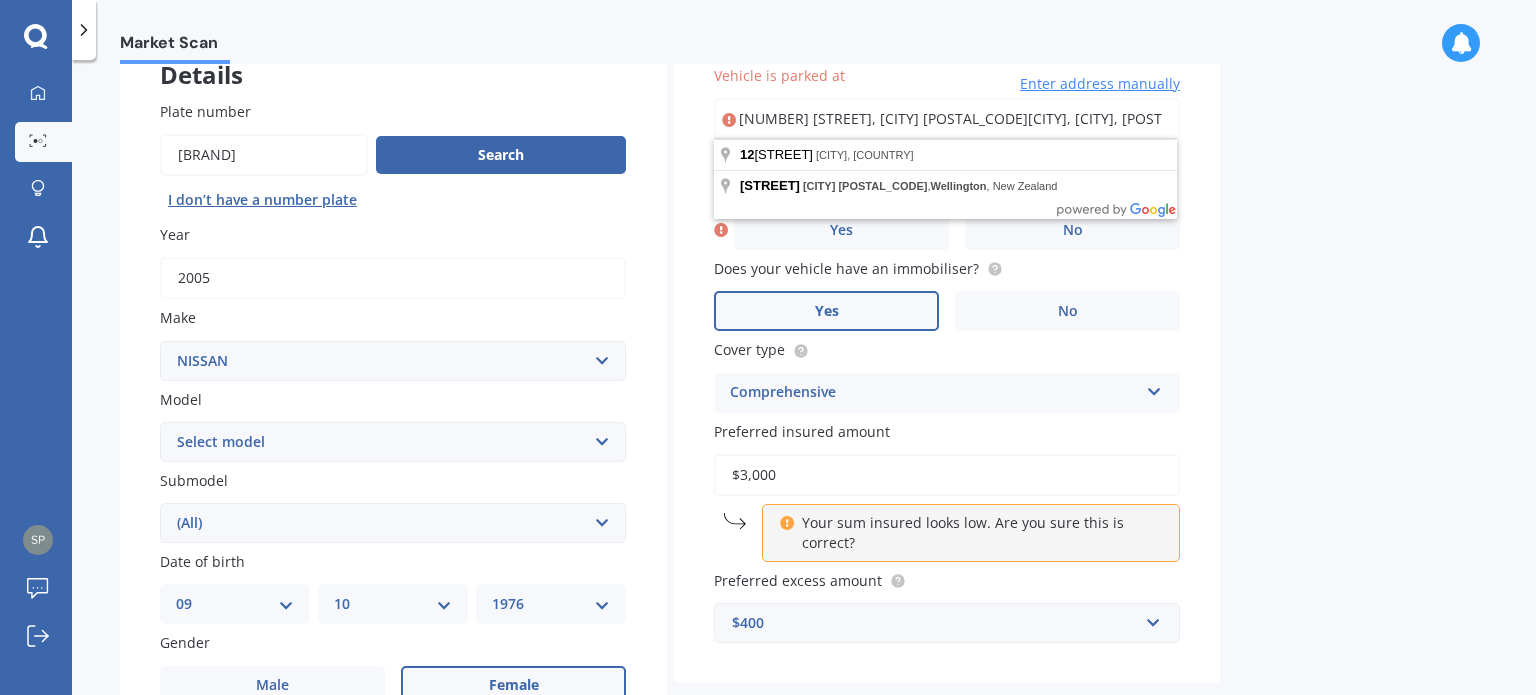 scroll, scrollTop: 0, scrollLeft: 0, axis: both 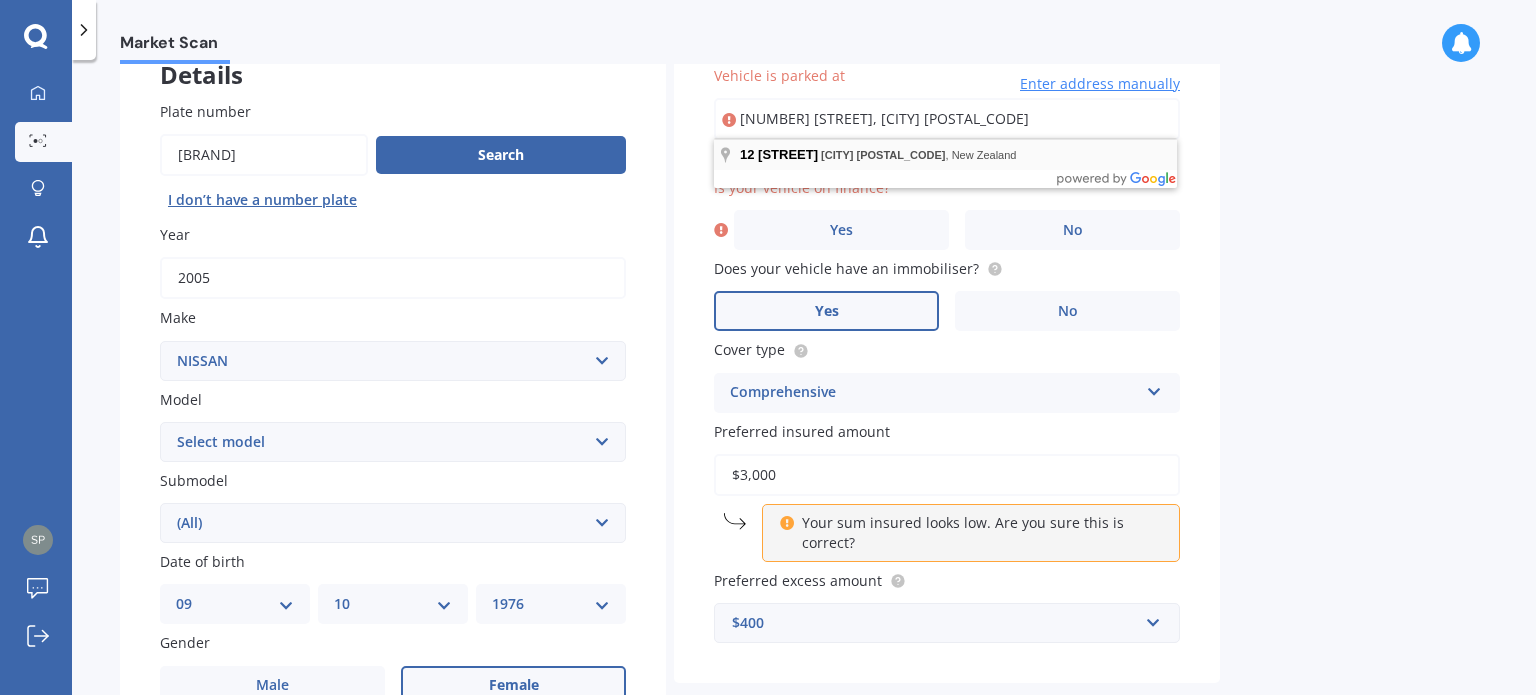 type on "[NUMBER] [STREET], [CITY] [POSTAL_CODE]" 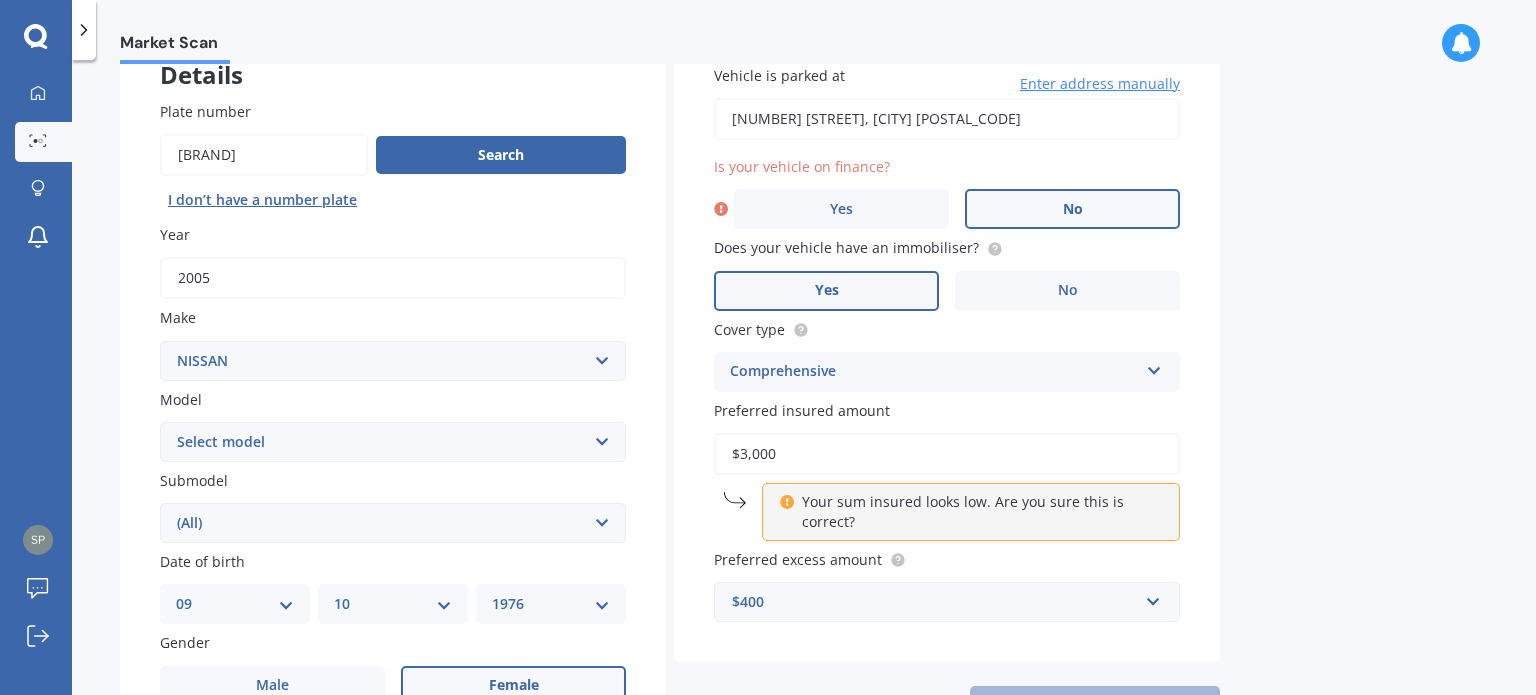 click on "No" at bounding box center [1072, 209] 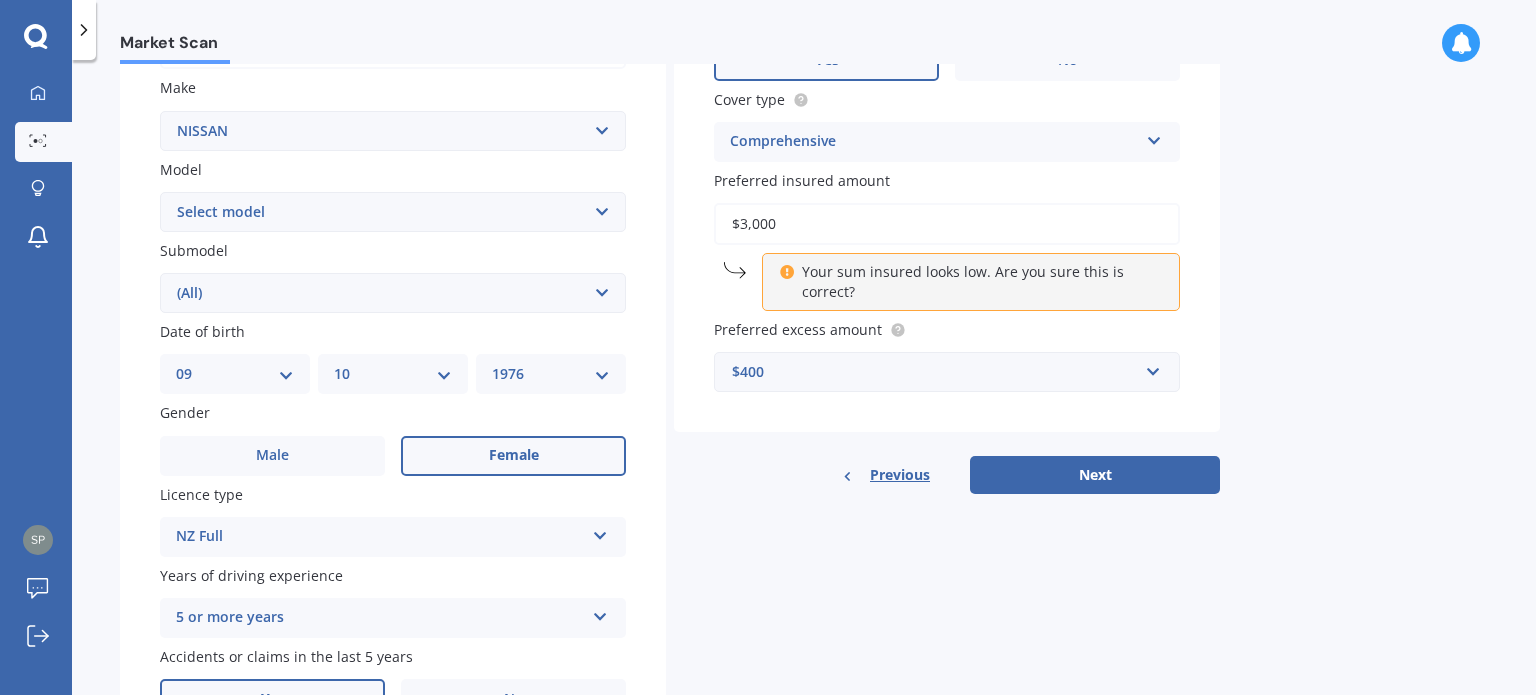 scroll, scrollTop: 367, scrollLeft: 0, axis: vertical 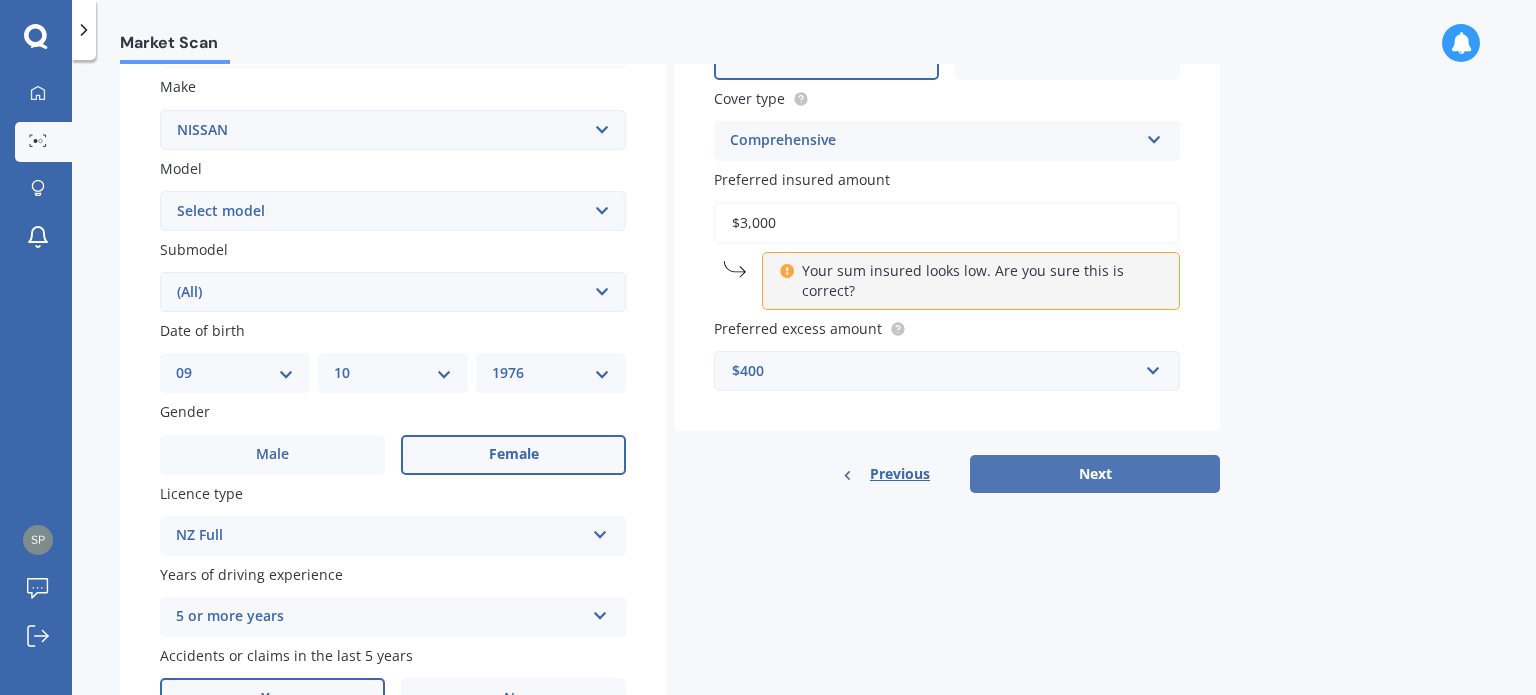 click on "Next" at bounding box center [1095, 474] 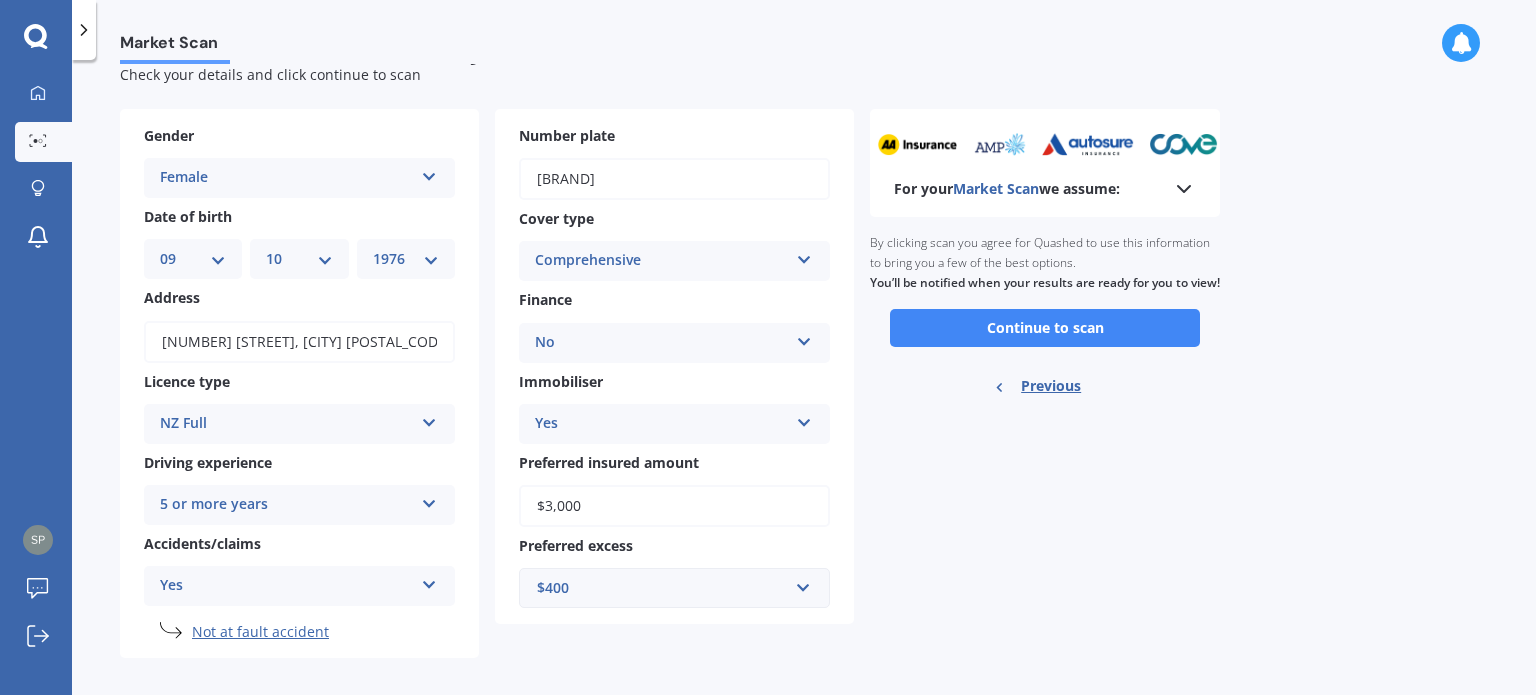scroll, scrollTop: 67, scrollLeft: 0, axis: vertical 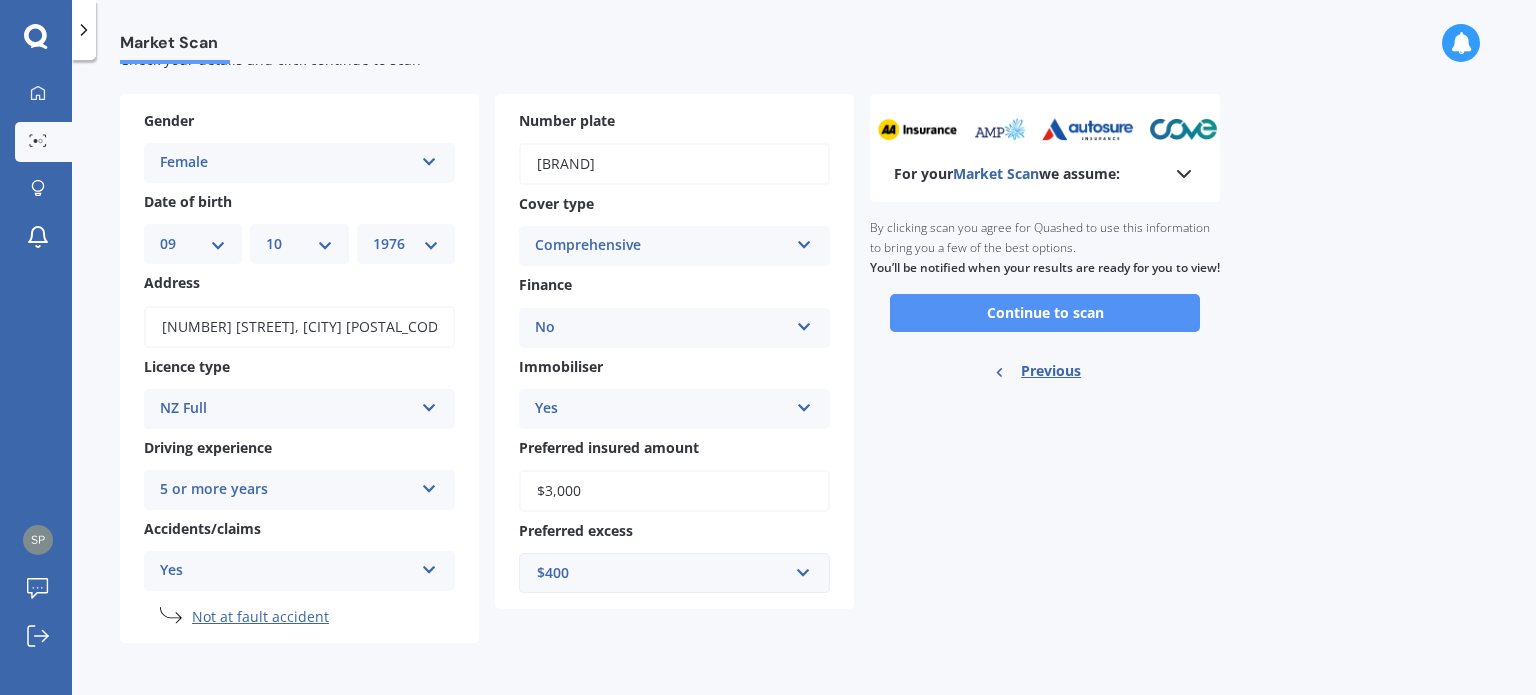 click on "Continue to scan" at bounding box center [1045, 313] 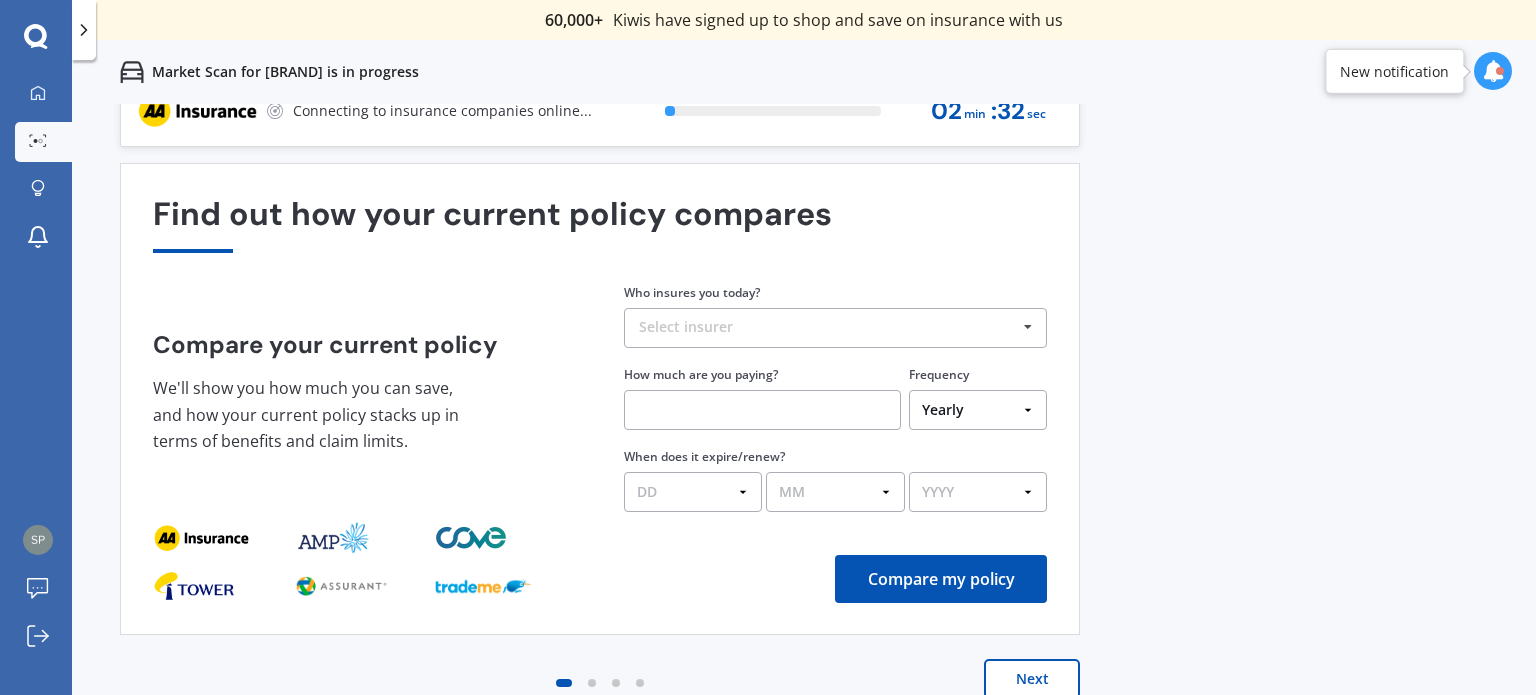 scroll, scrollTop: 0, scrollLeft: 0, axis: both 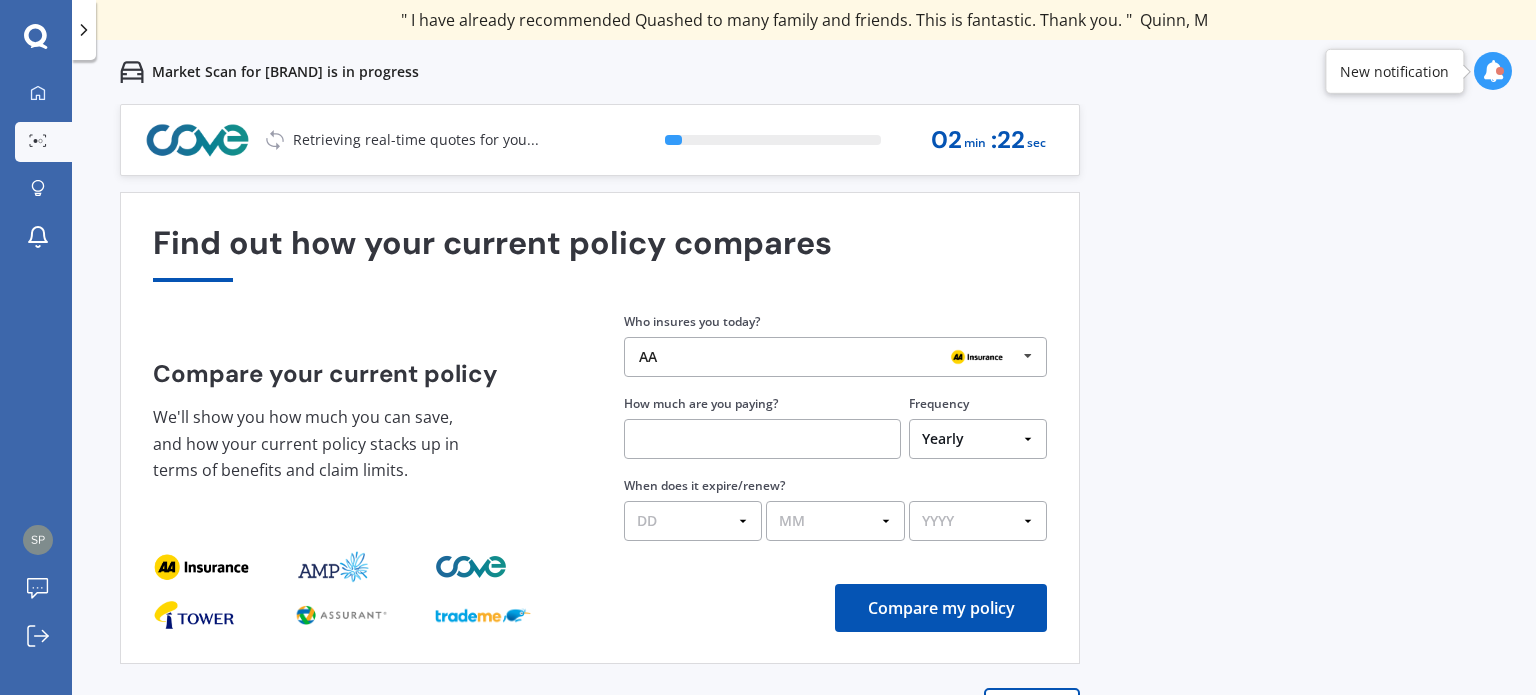 click at bounding box center [762, 439] 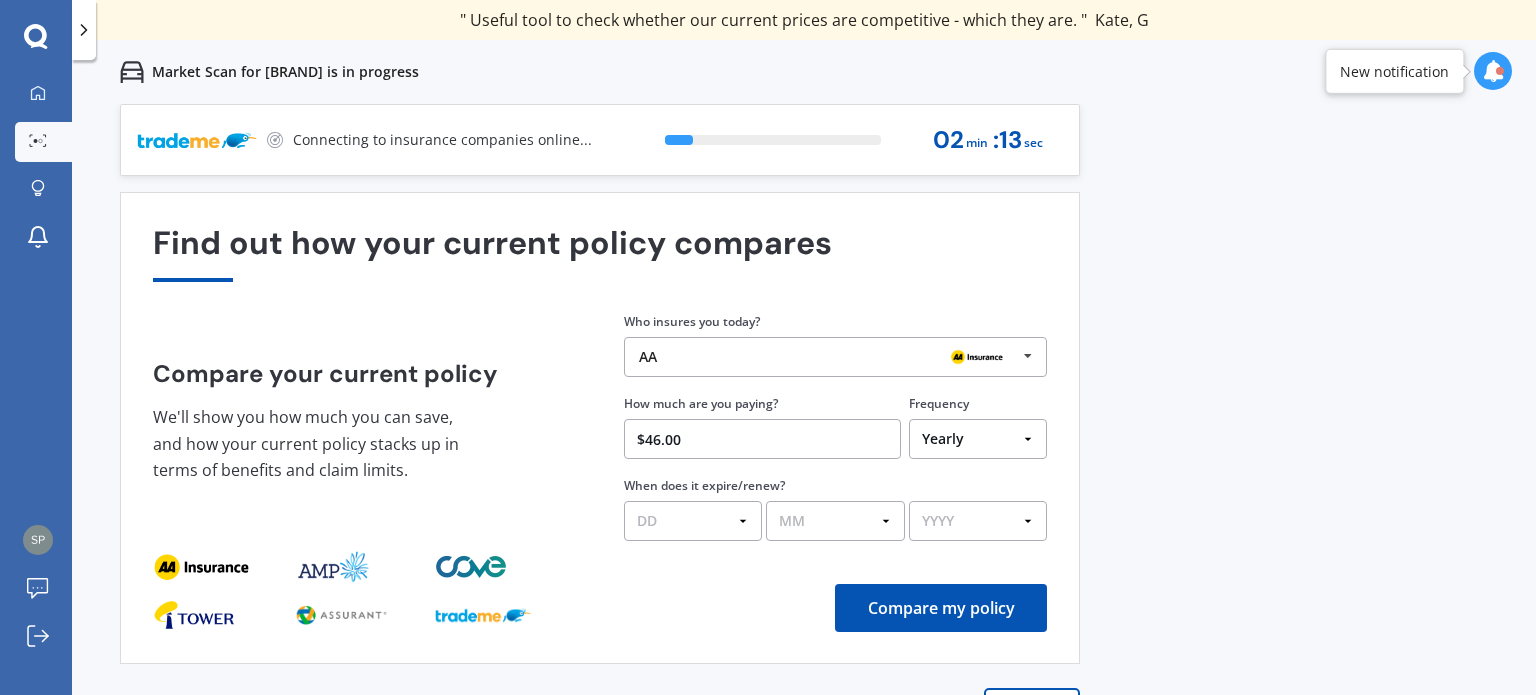 type on "$46.00" 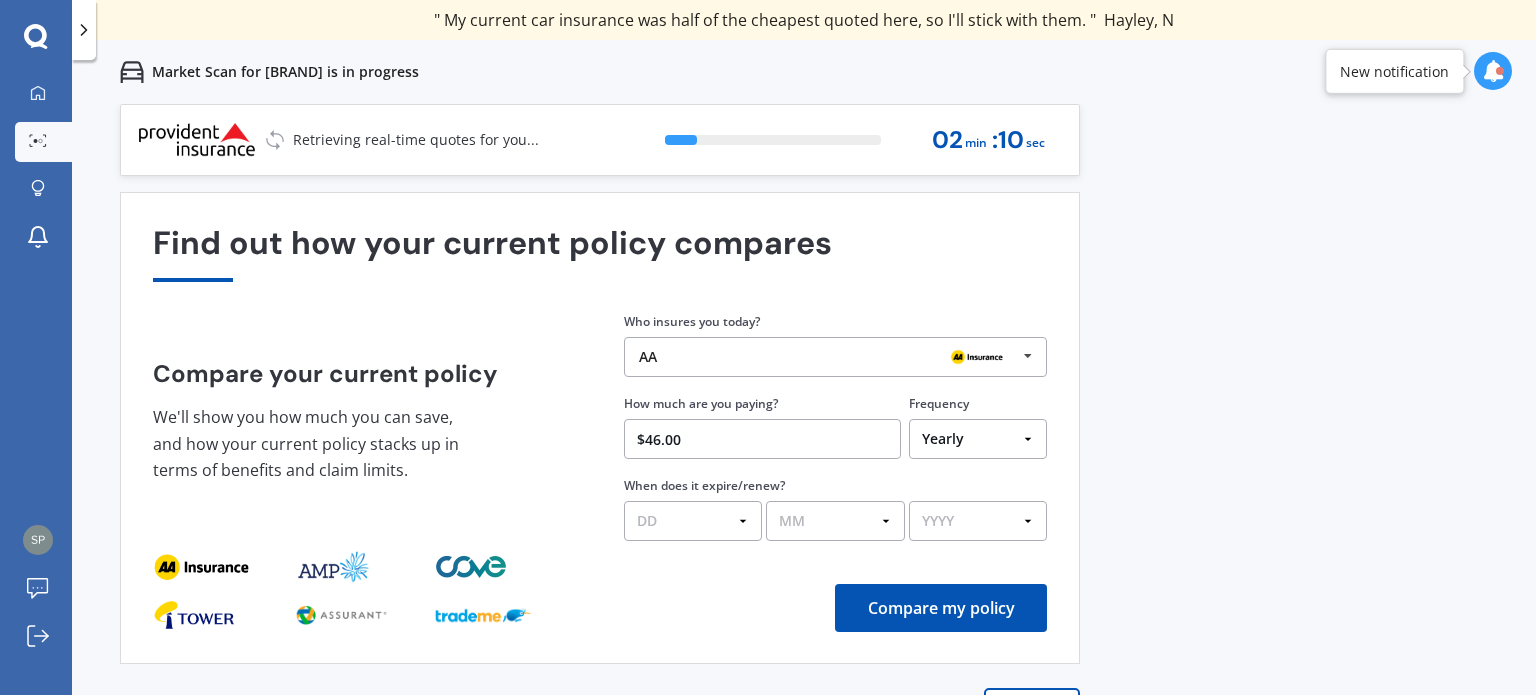 select on "Fortnightly" 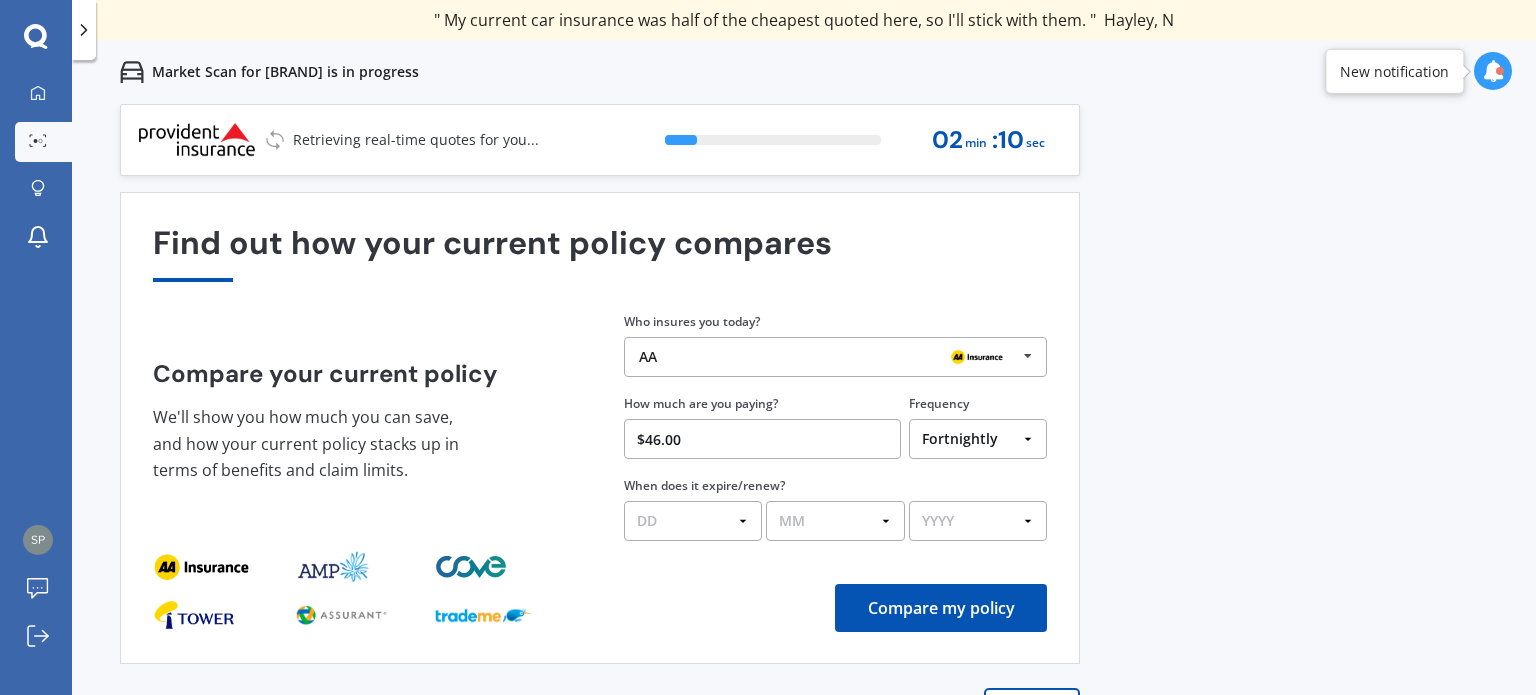 click on "Yearly Six-Monthly Quarterly Monthly Fortnightly Weekly One-Off" at bounding box center (978, 439) 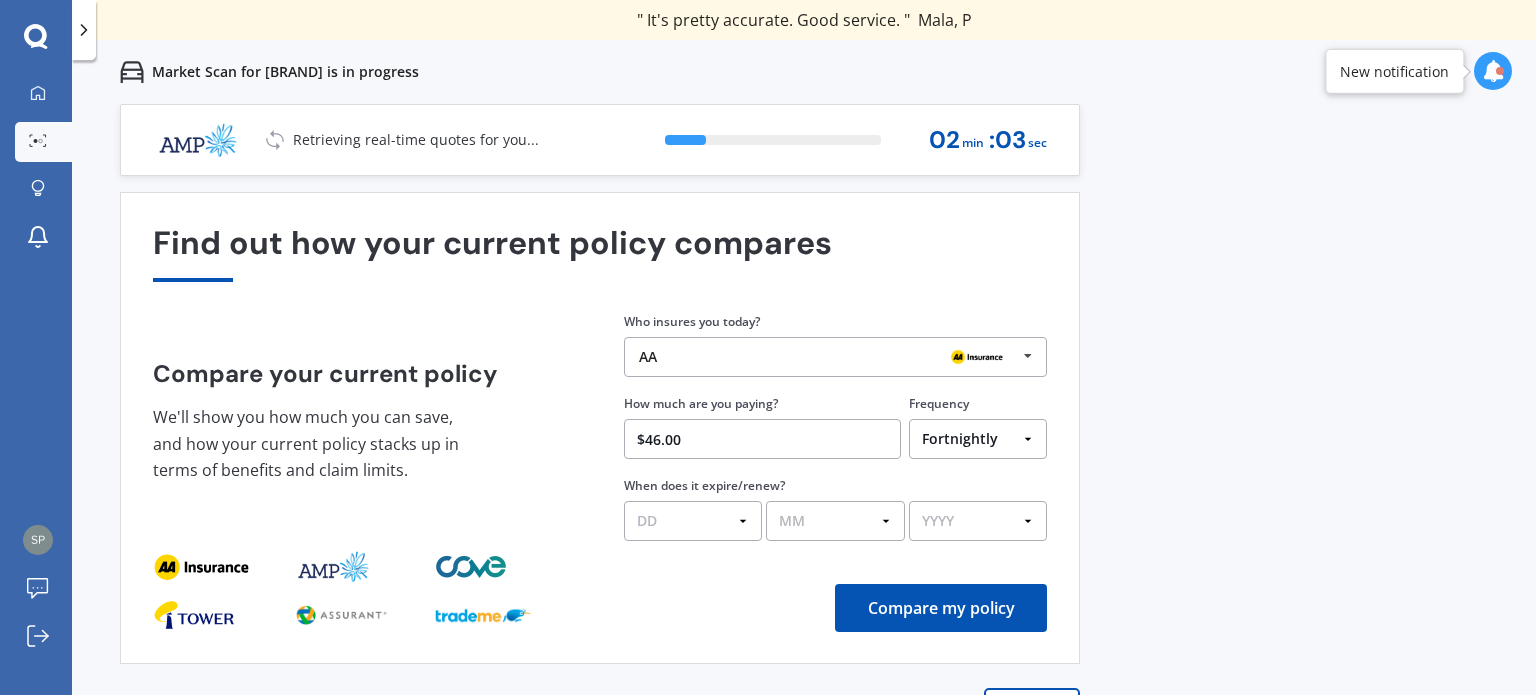 click at bounding box center (1028, 356) 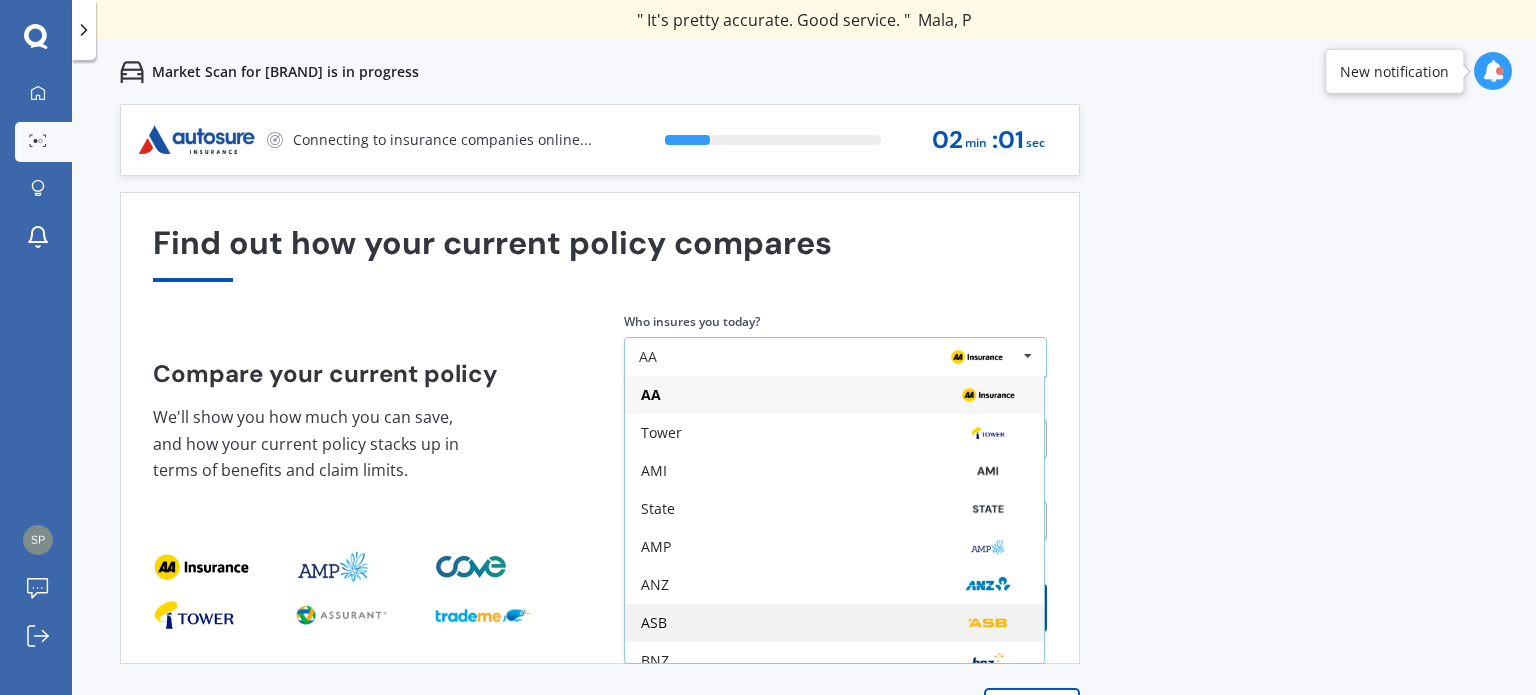 scroll, scrollTop: 131, scrollLeft: 0, axis: vertical 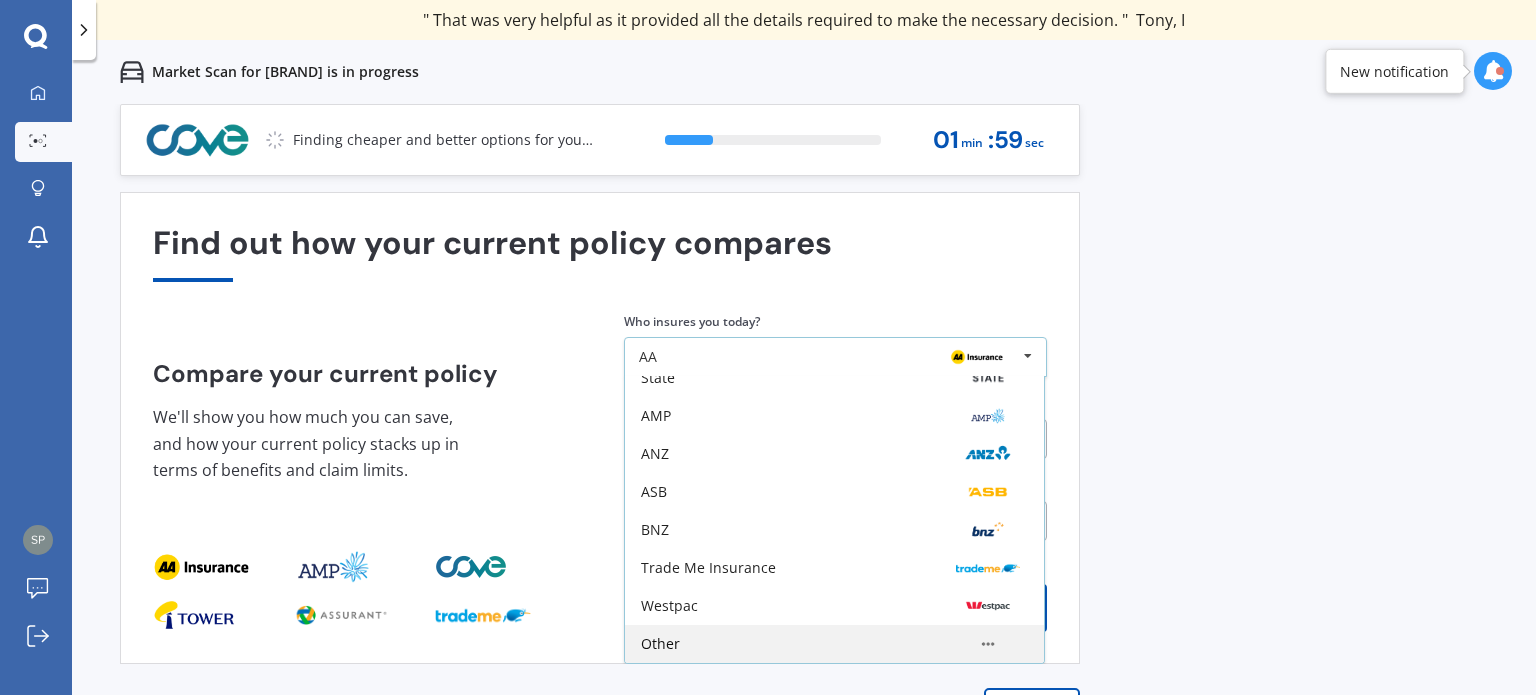 click on "Other" at bounding box center [651, 264] 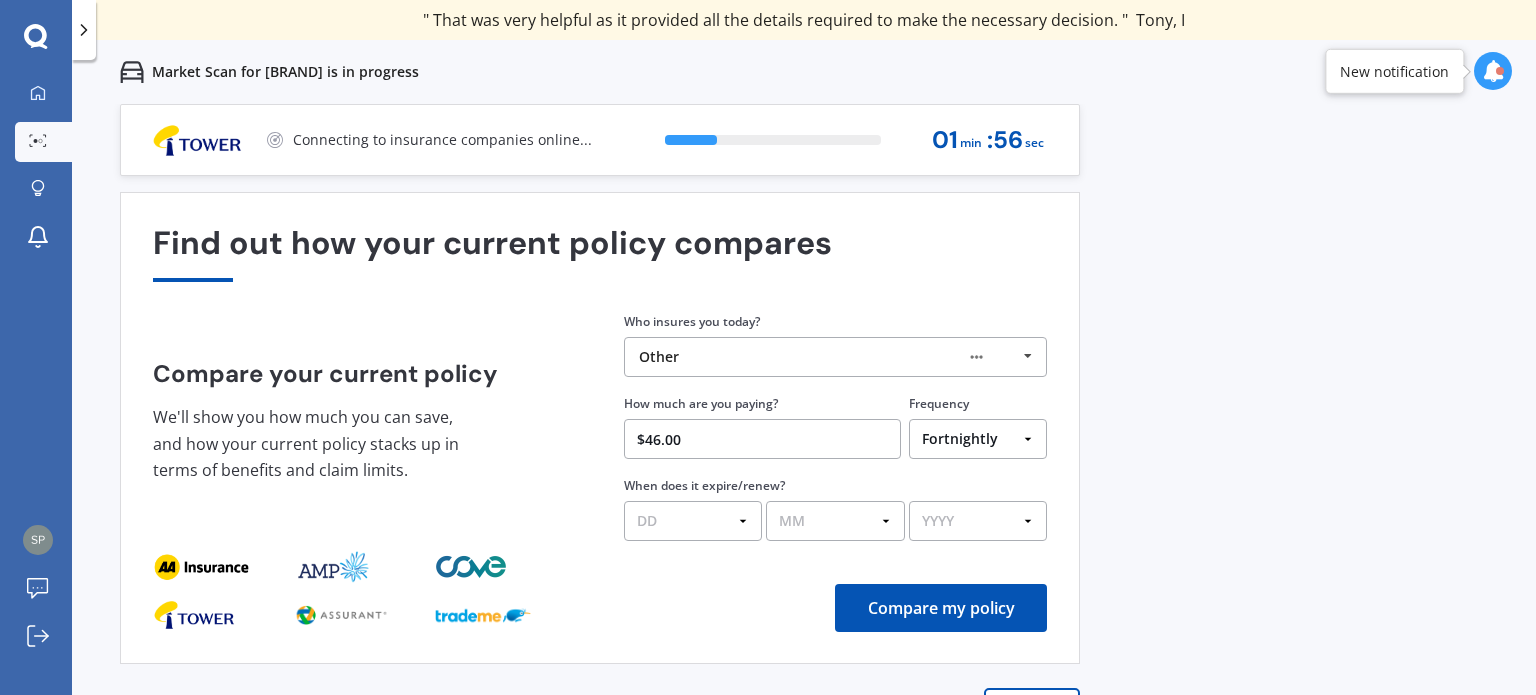 click on "DD 01 02 03 04 05 06 07 08 09 10 11 12 13 14 15 16 17 18 19 20 21 22 23 24 25 26 27 28 29 30 31" at bounding box center (693, 521) 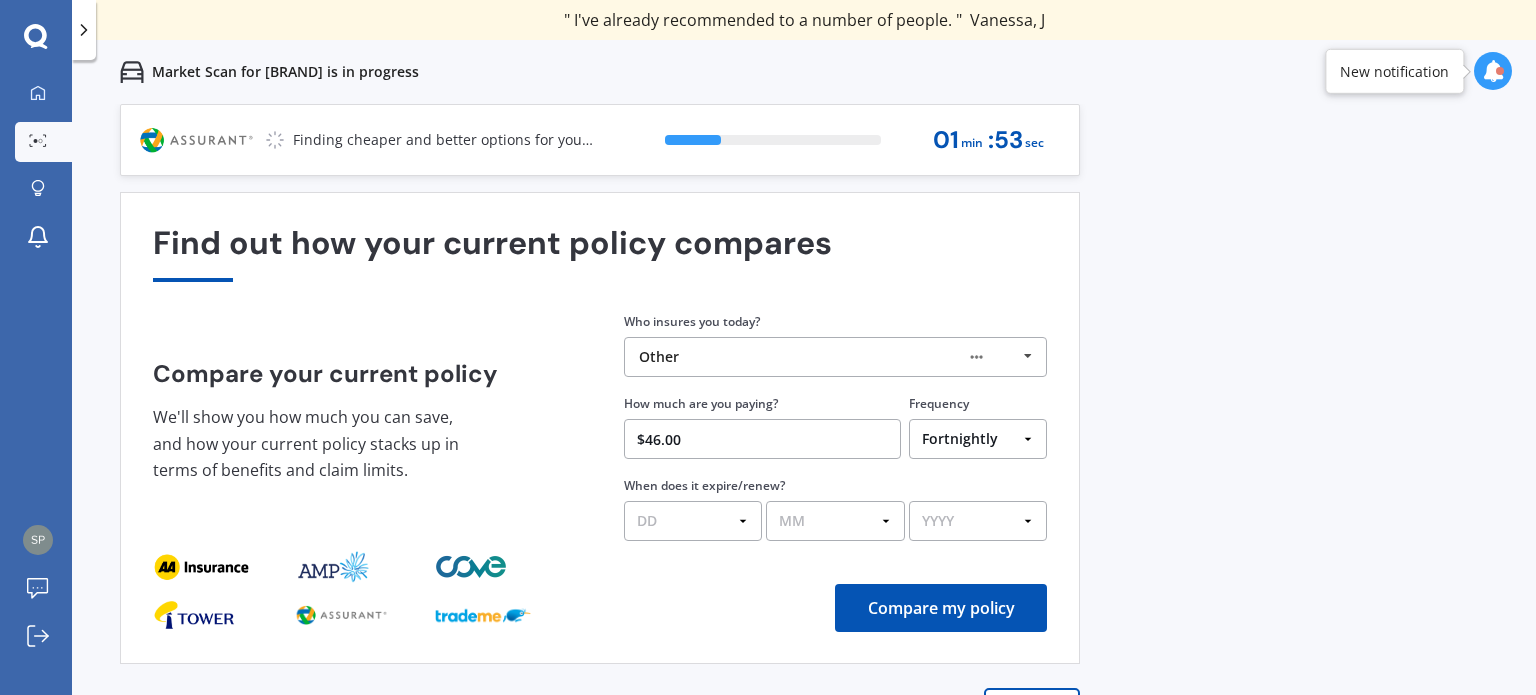 click on "Compare my policy" at bounding box center (600, 608) 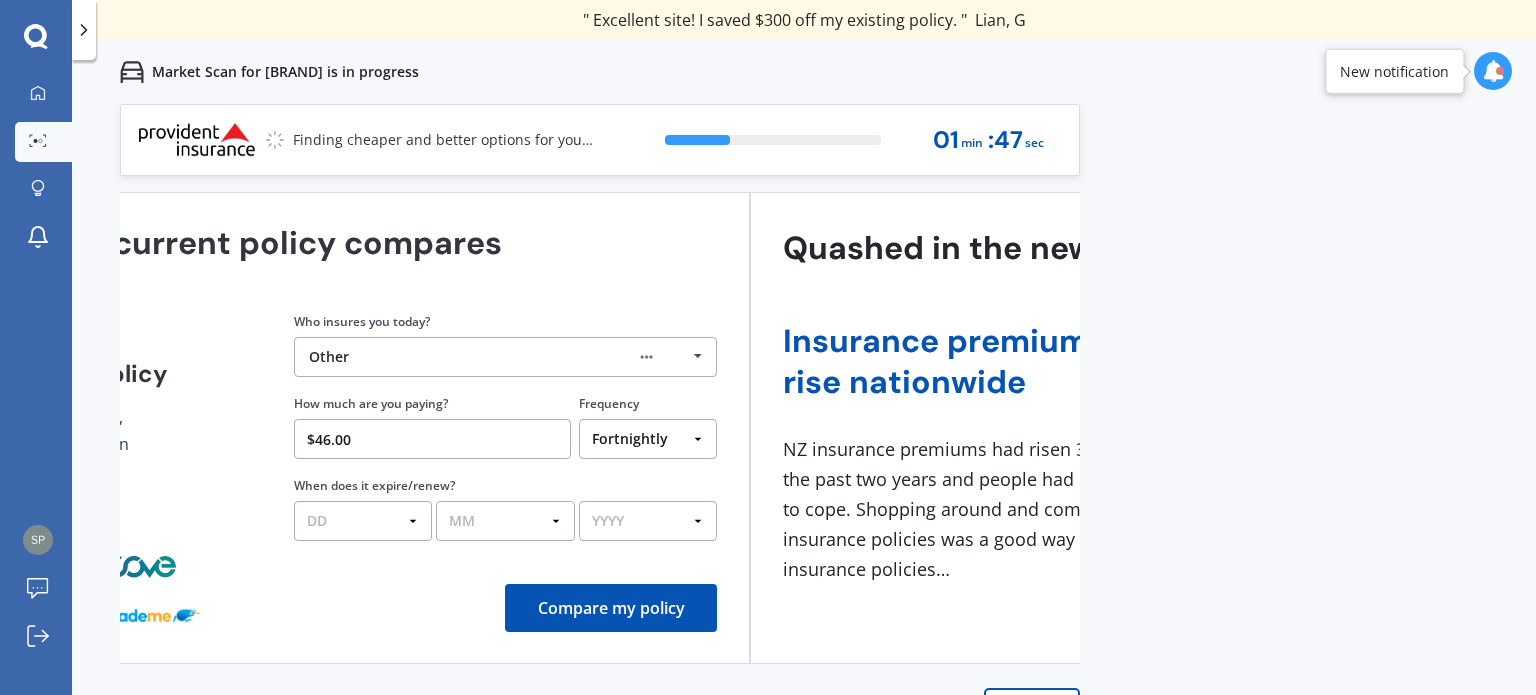 drag, startPoint x: 693, startPoint y: 446, endPoint x: 336, endPoint y: 473, distance: 358.01956 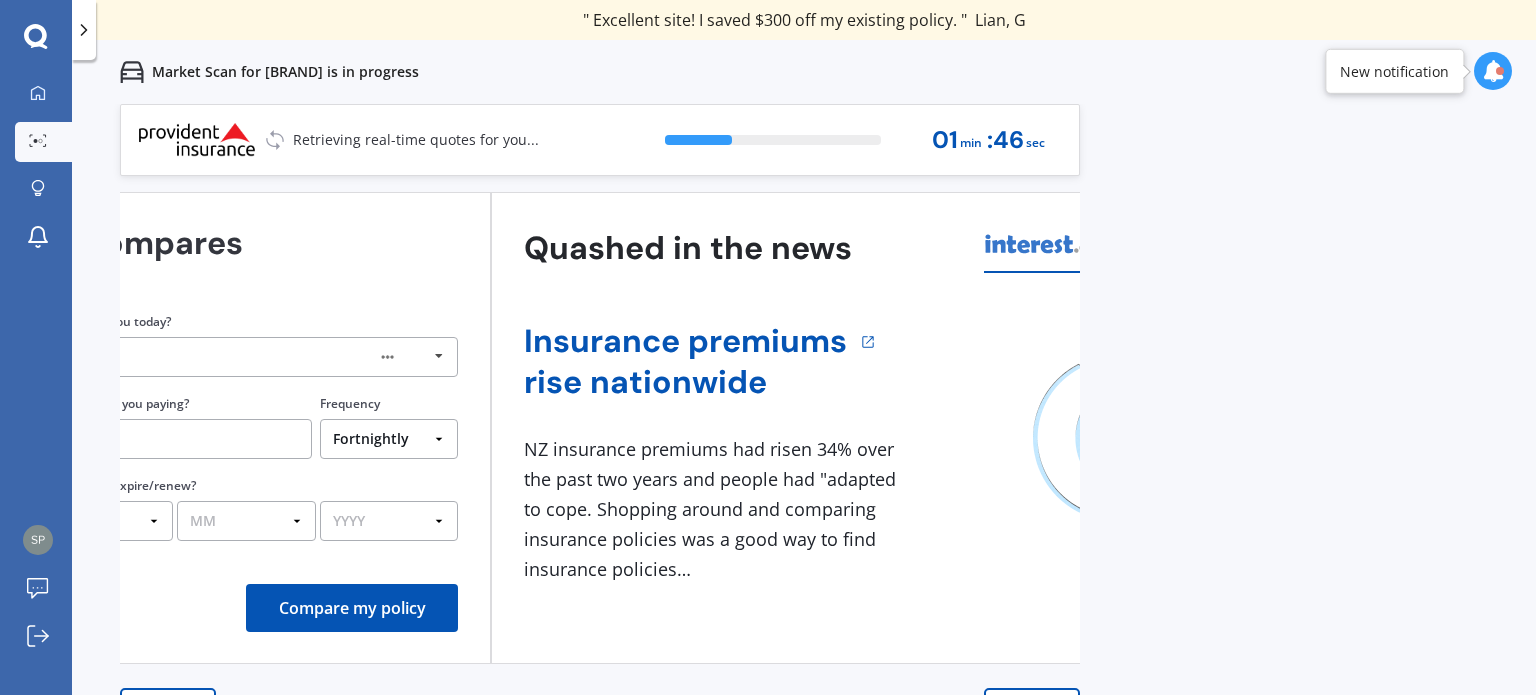 drag, startPoint x: 482, startPoint y: 442, endPoint x: 1095, endPoint y: 423, distance: 613.2944 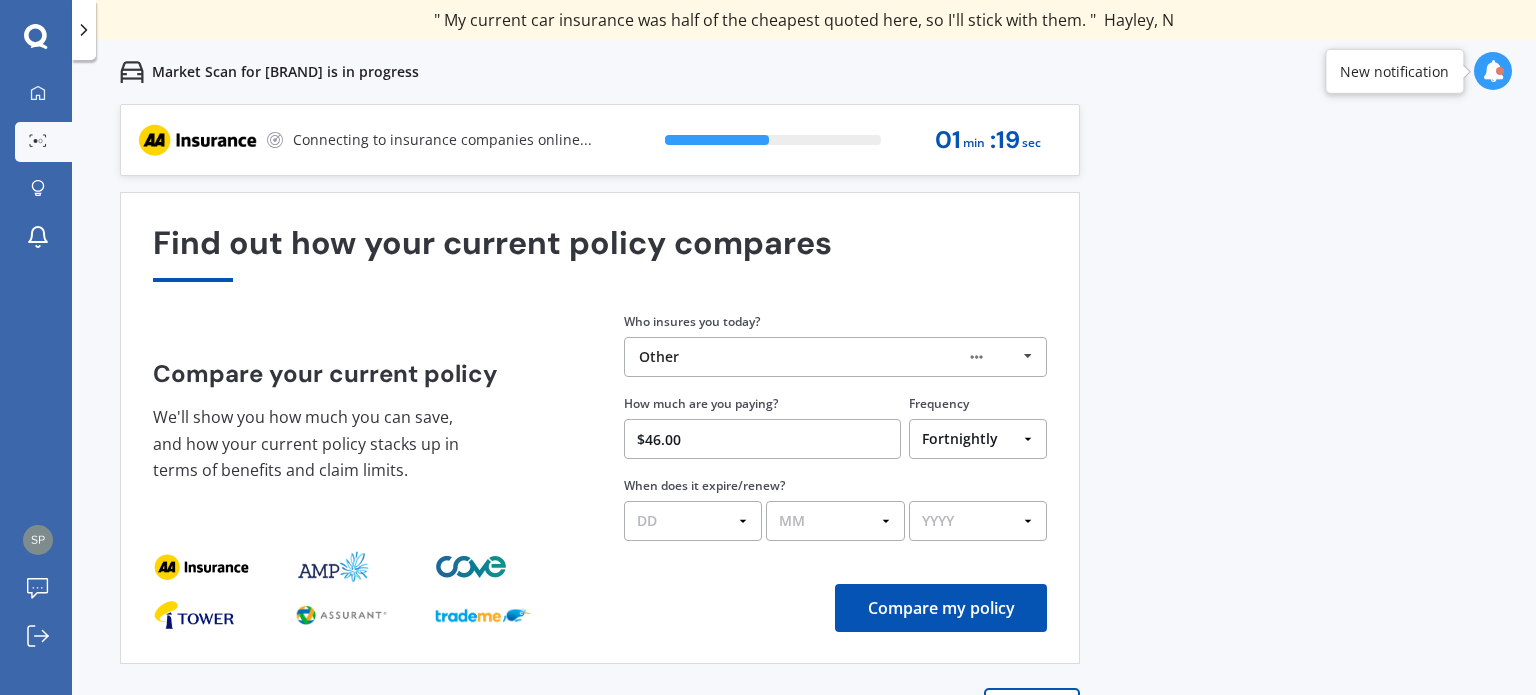 scroll, scrollTop: 28, scrollLeft: 0, axis: vertical 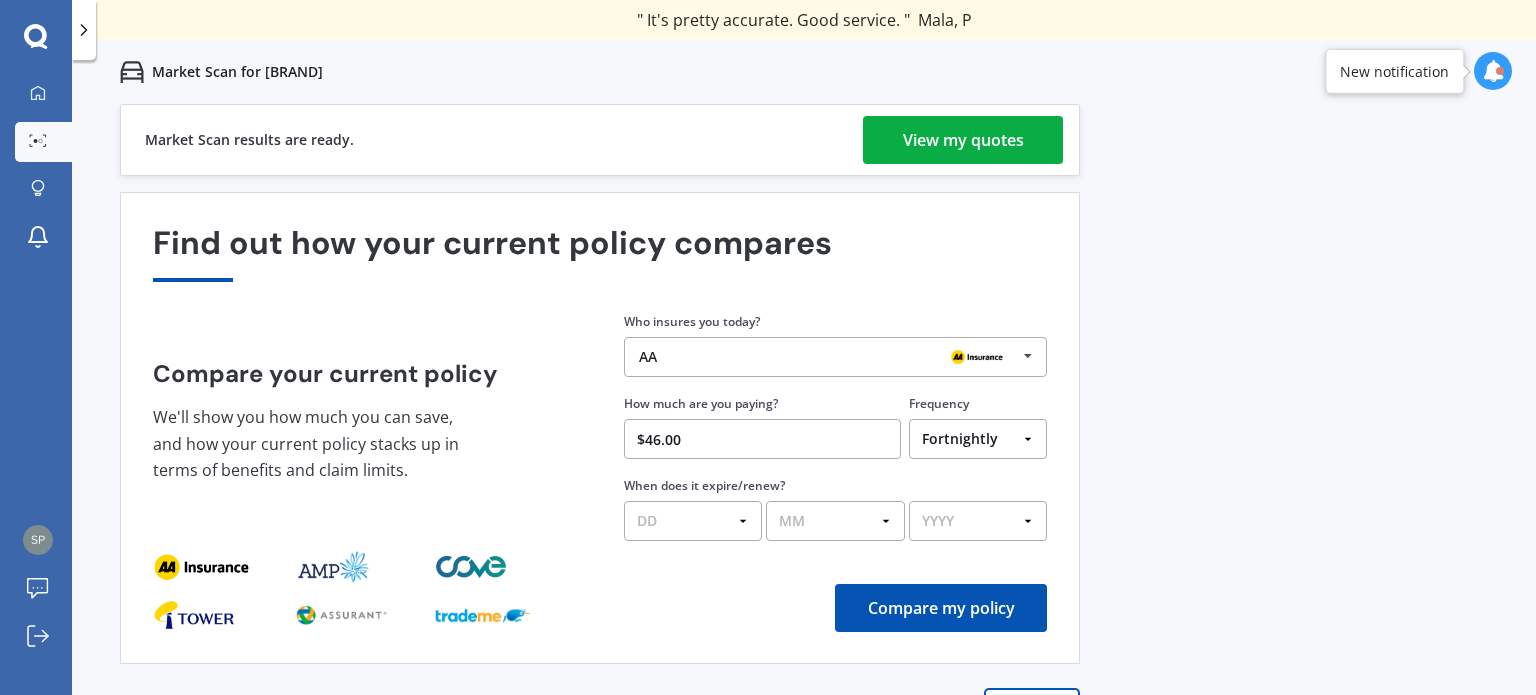 click on "View my quotes" at bounding box center (963, 140) 